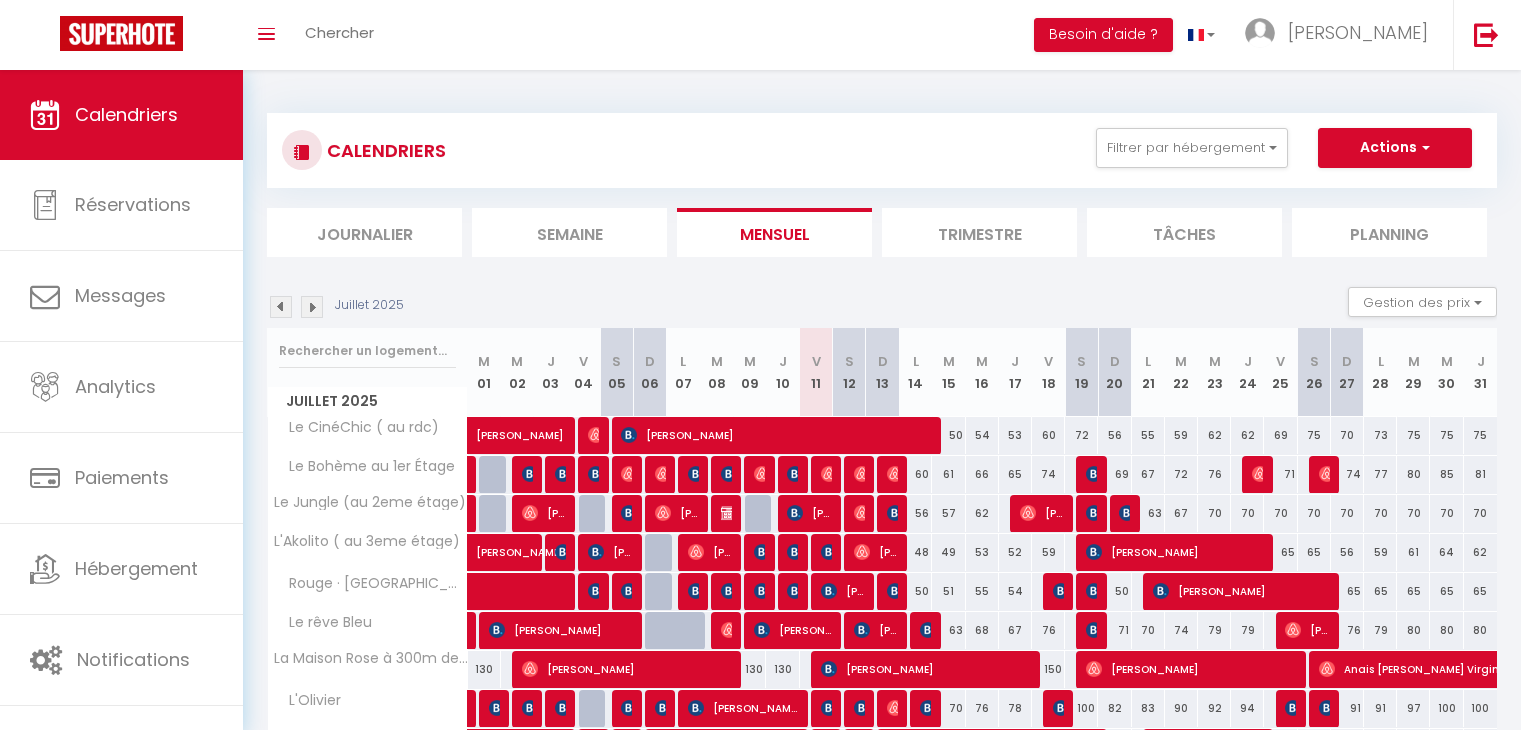 scroll, scrollTop: 0, scrollLeft: 0, axis: both 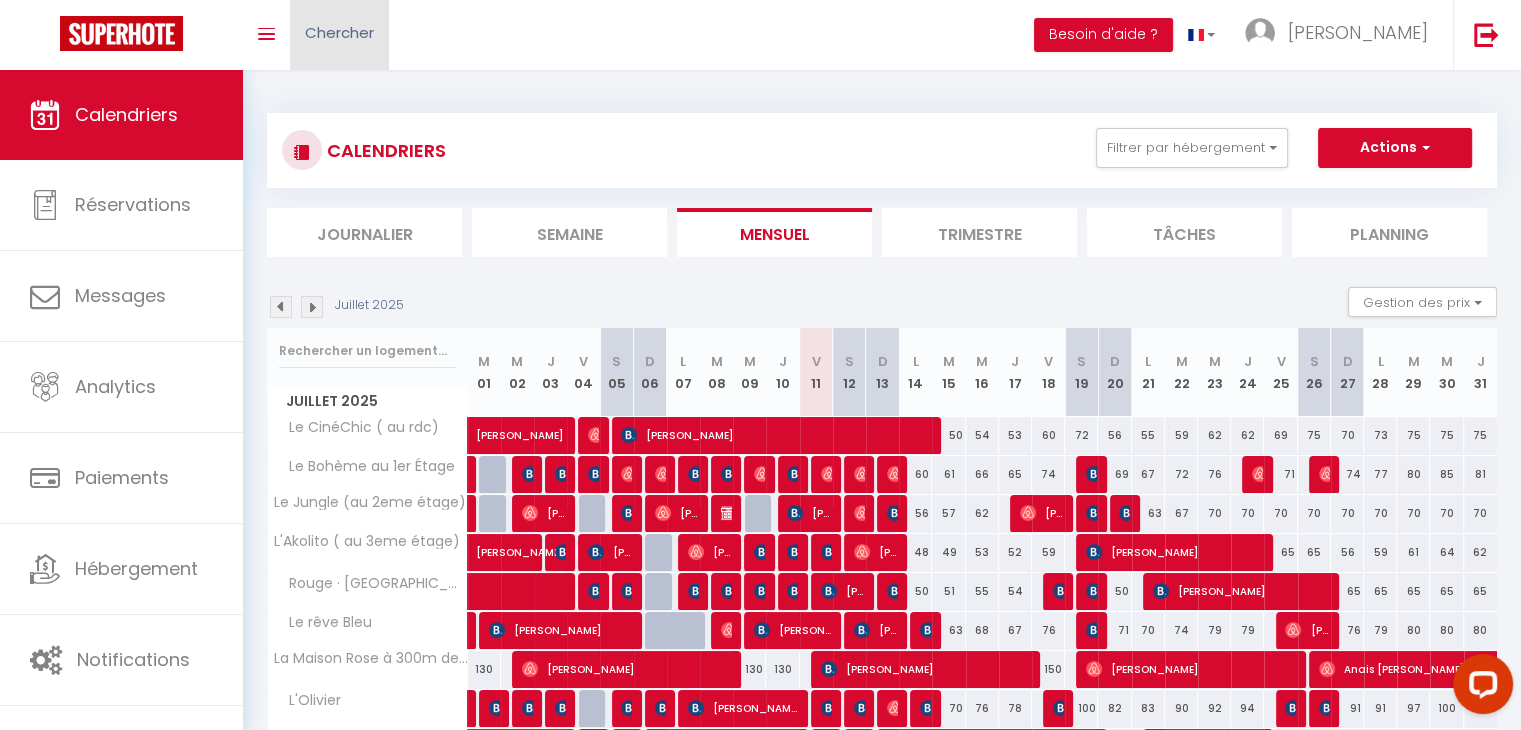 click on "Chercher" at bounding box center (339, 32) 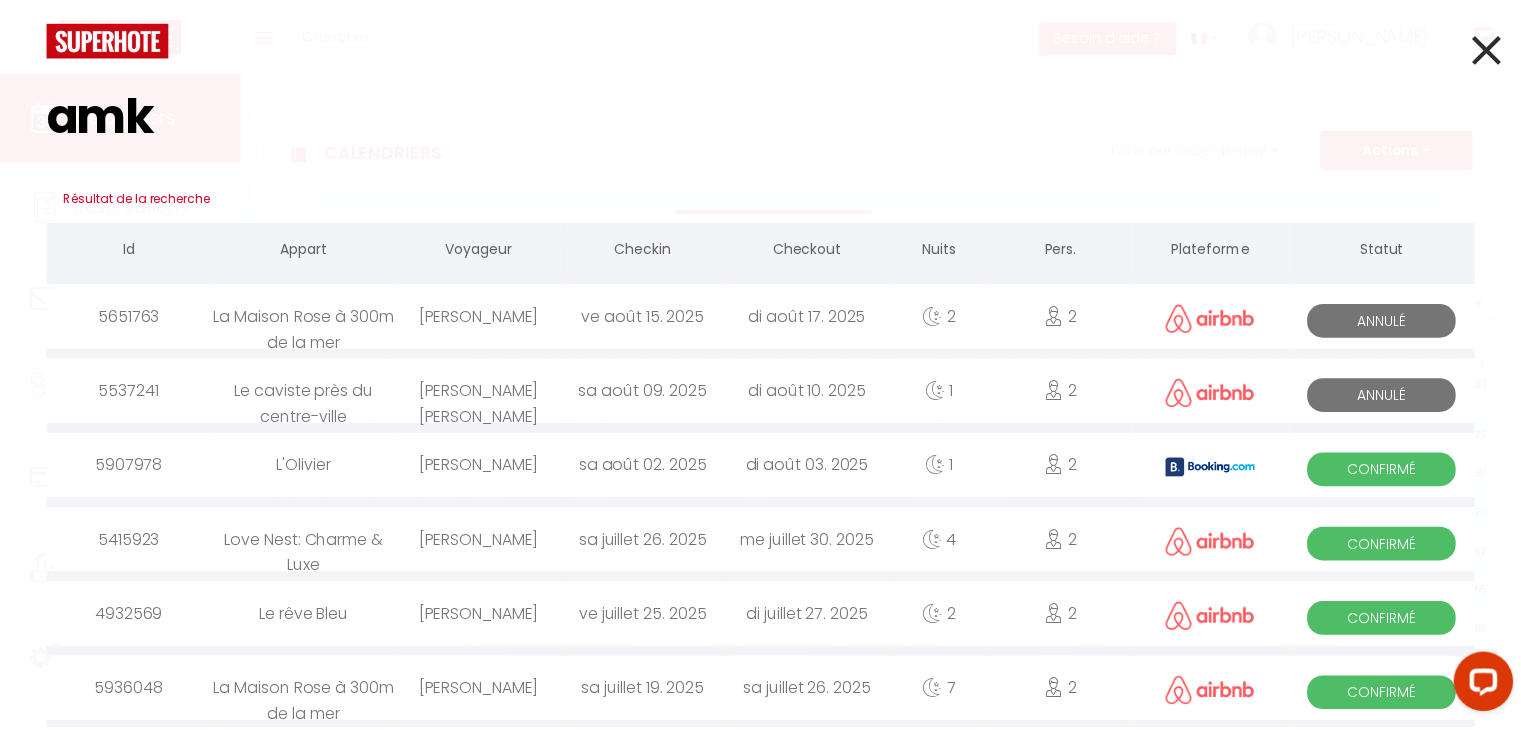 scroll, scrollTop: 0, scrollLeft: 0, axis: both 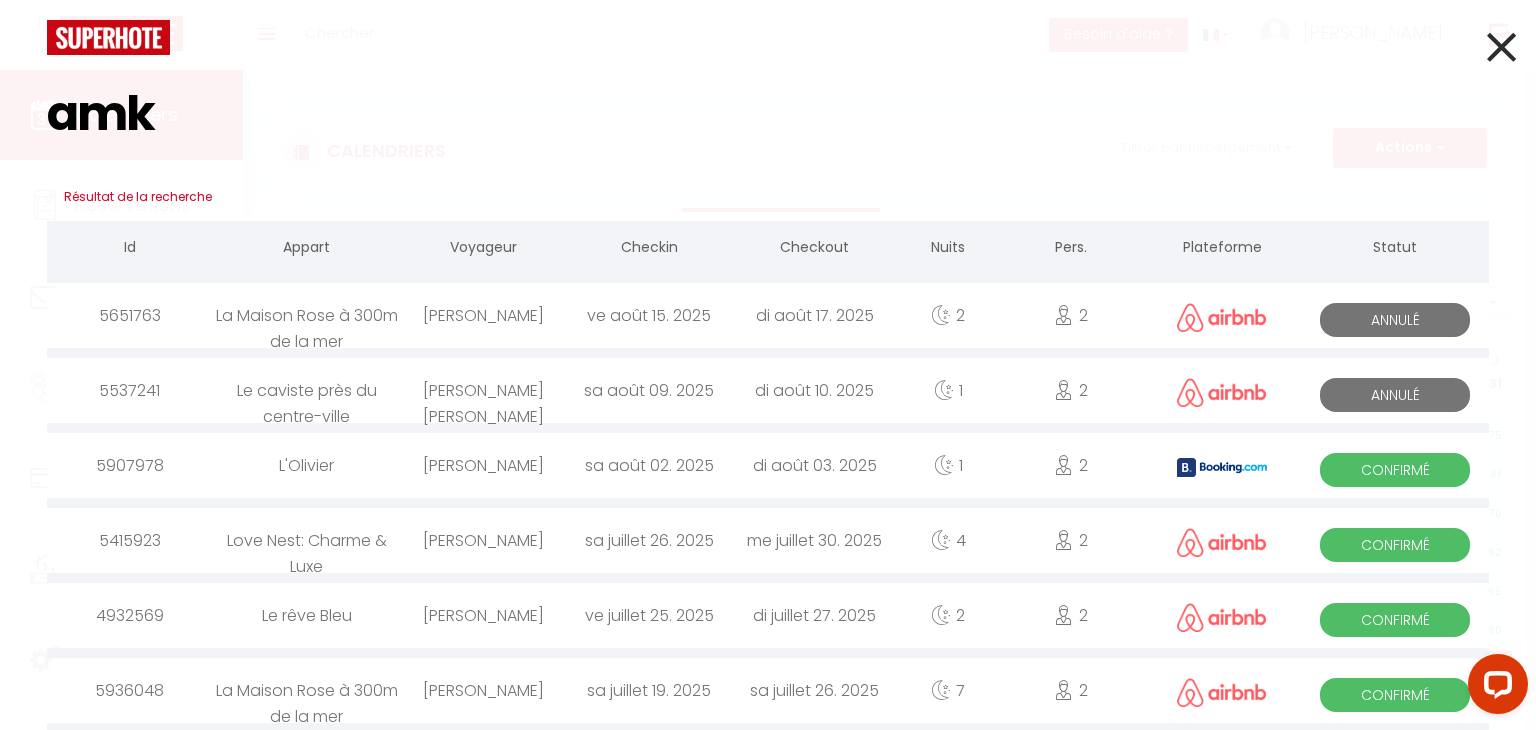 type on "amk" 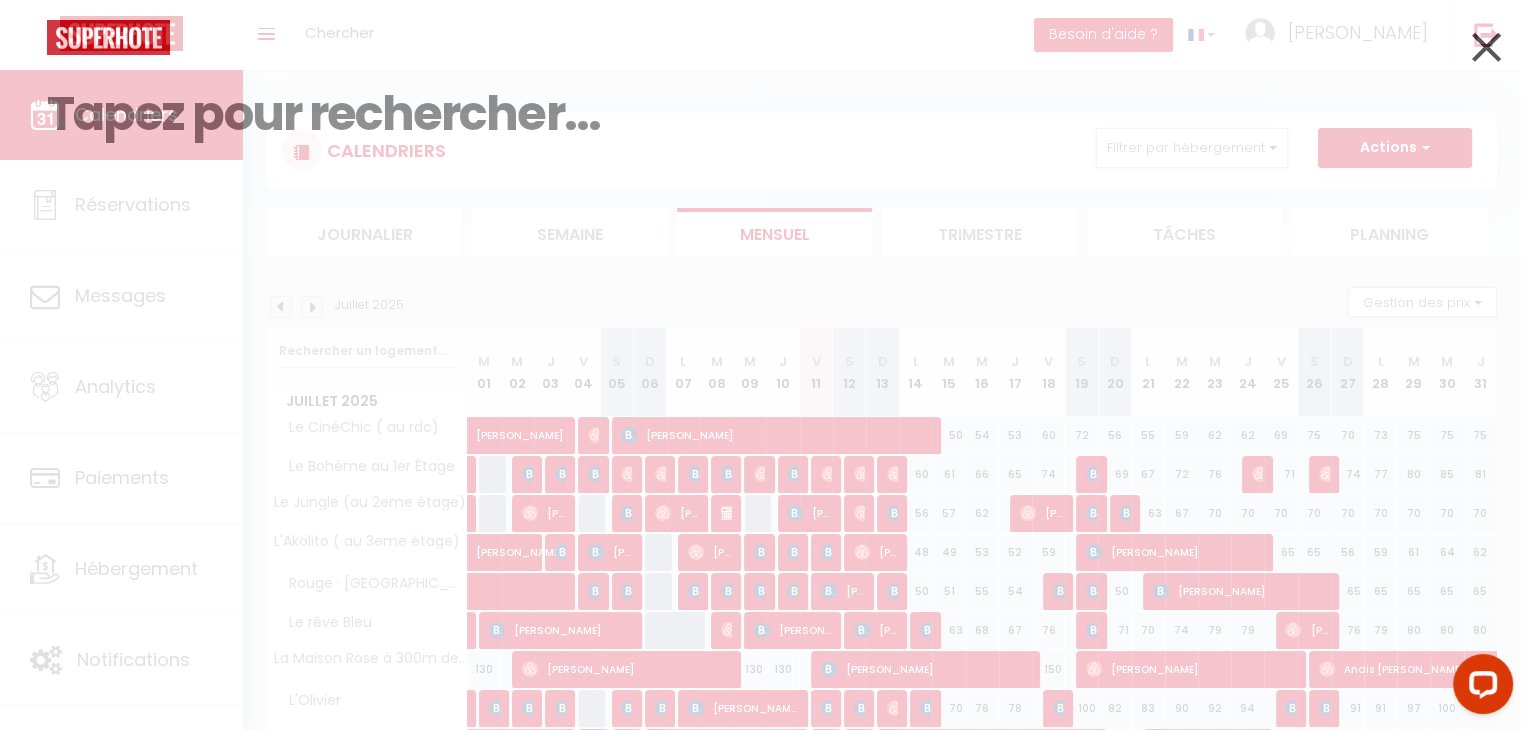 scroll, scrollTop: 0, scrollLeft: 0, axis: both 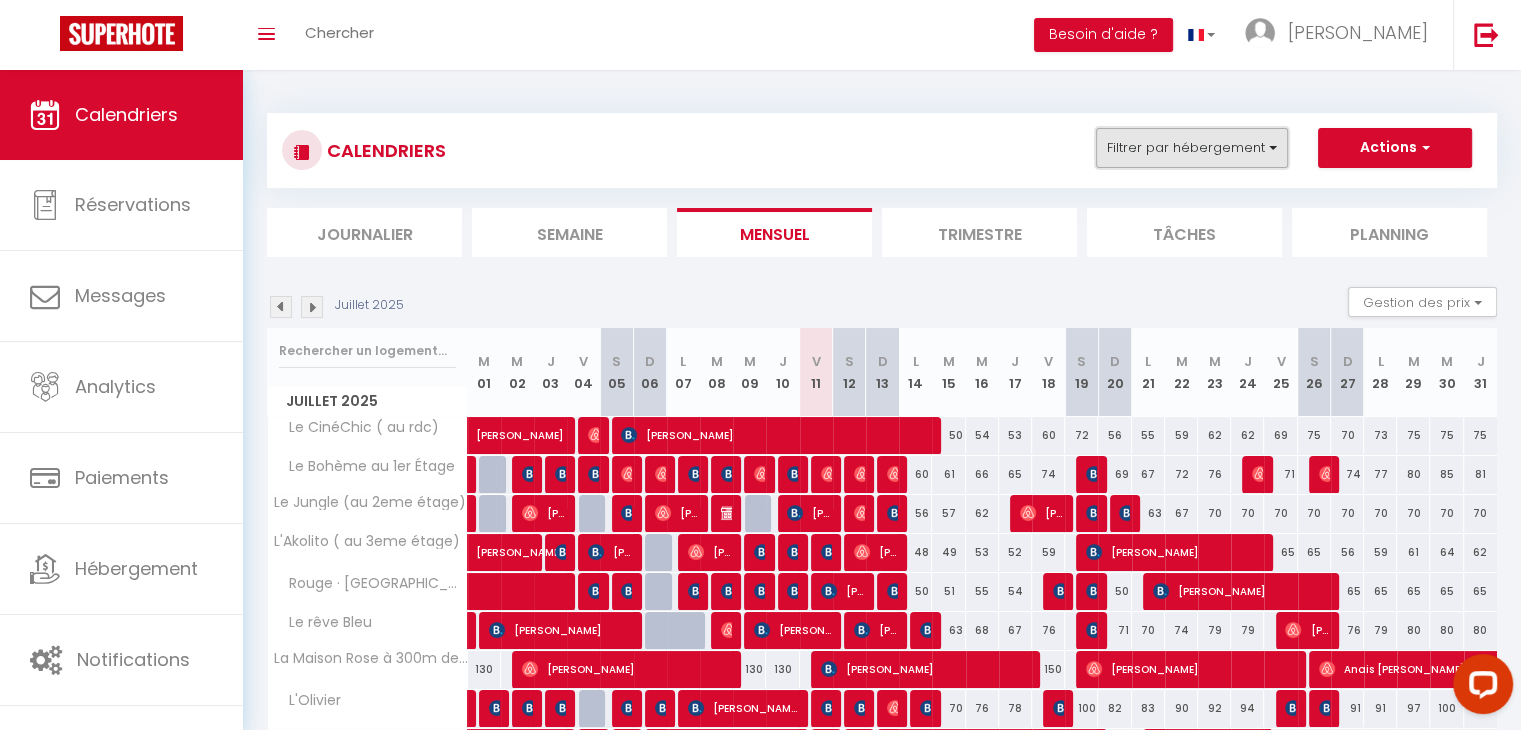 click on "Filtrer par hébergement" at bounding box center [1192, 148] 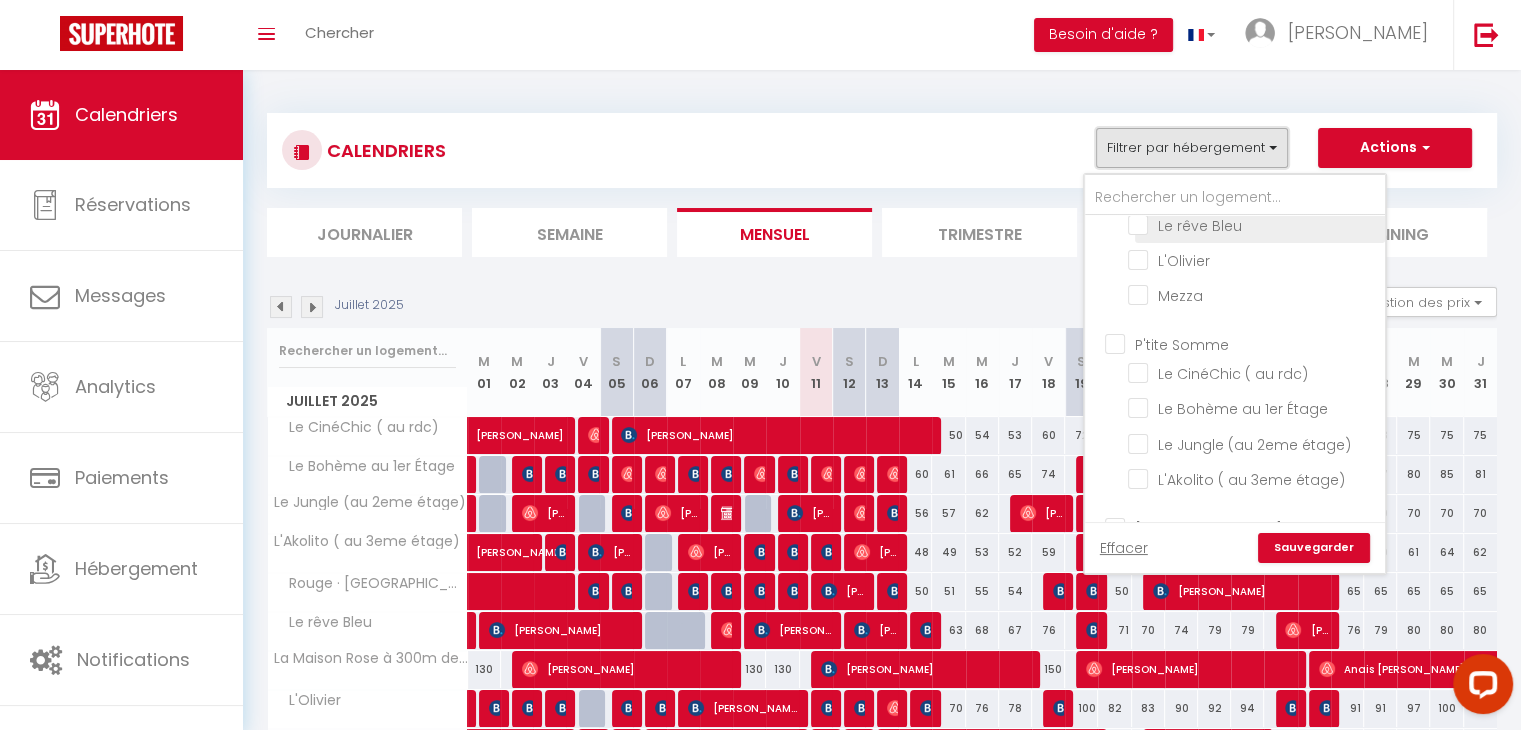 scroll, scrollTop: 76, scrollLeft: 0, axis: vertical 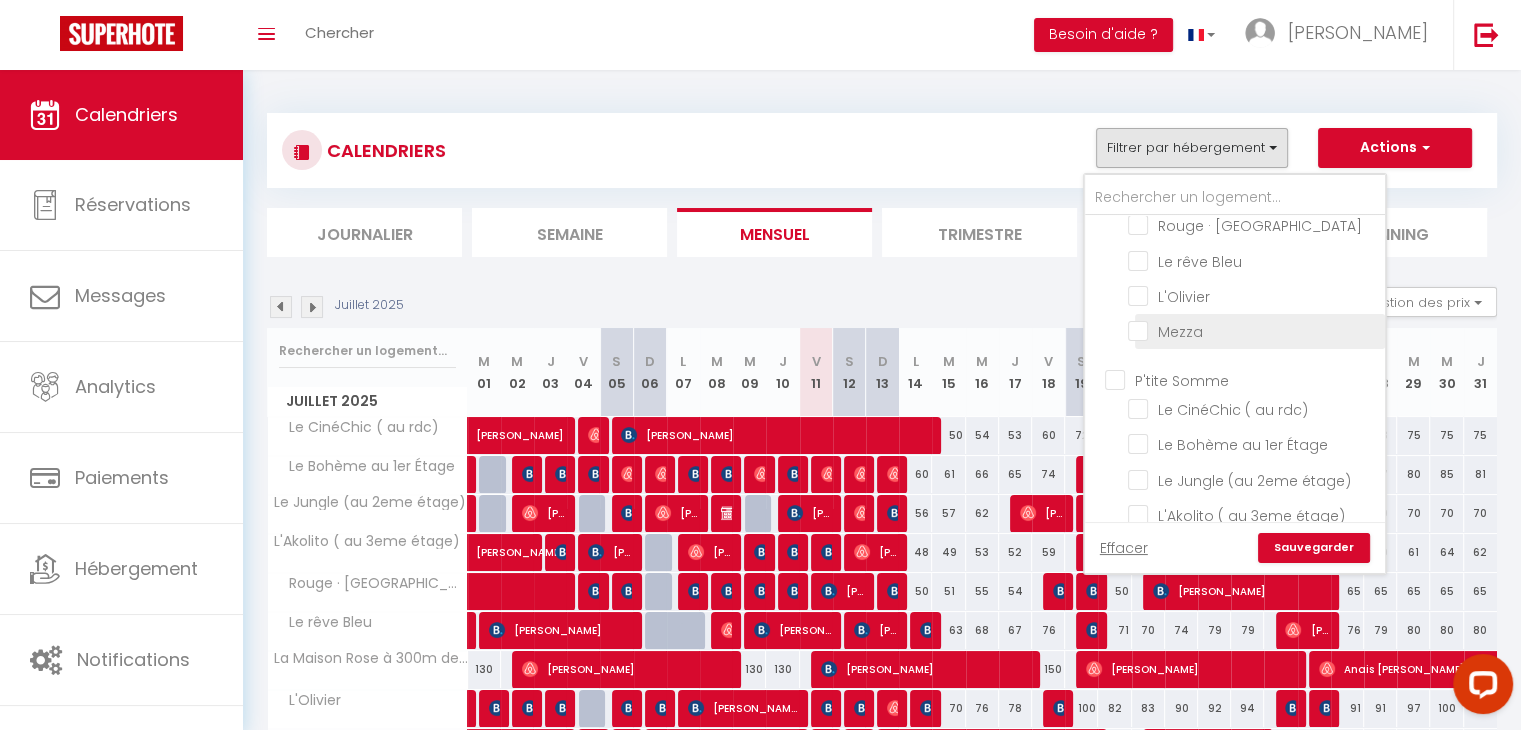 click on "Mezza" at bounding box center [1253, 330] 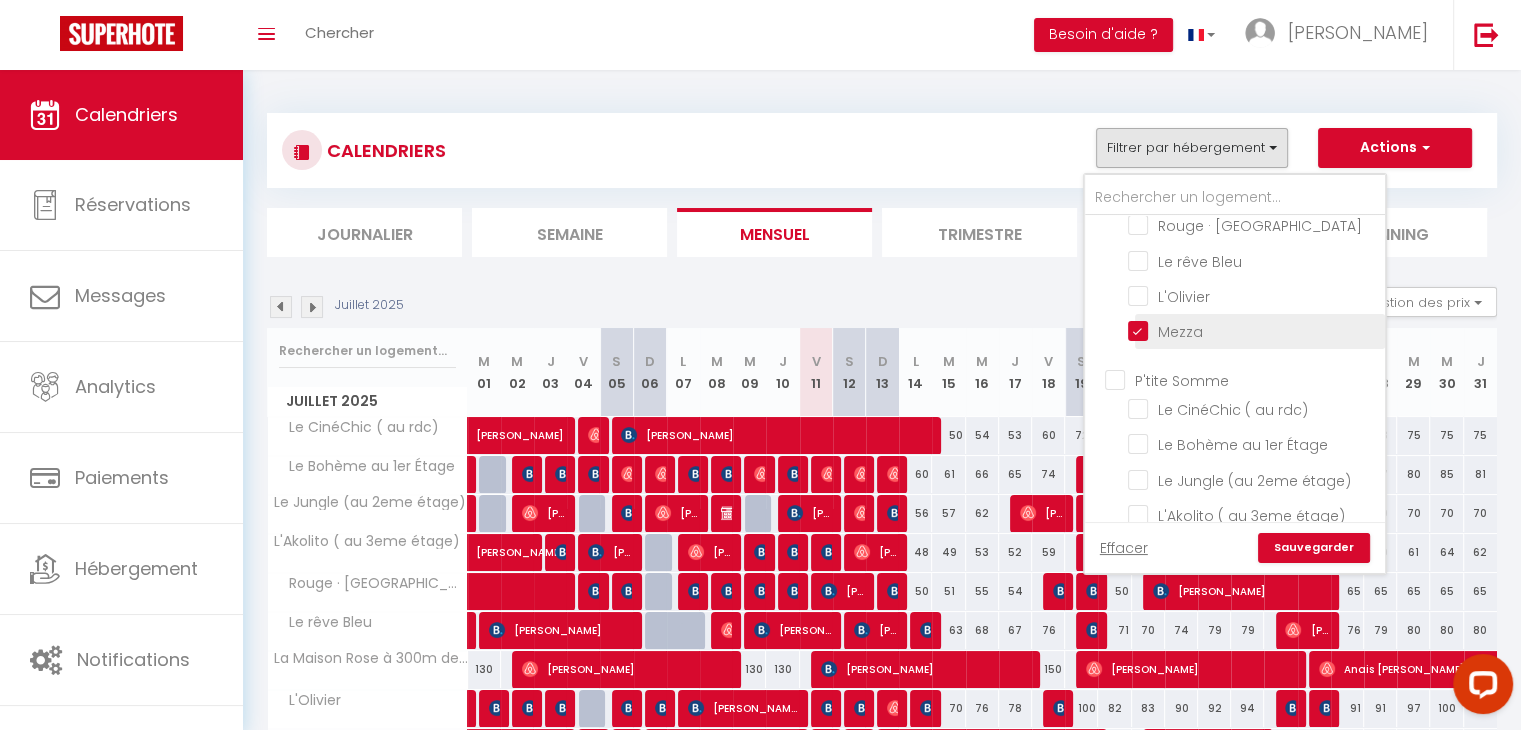 checkbox on "false" 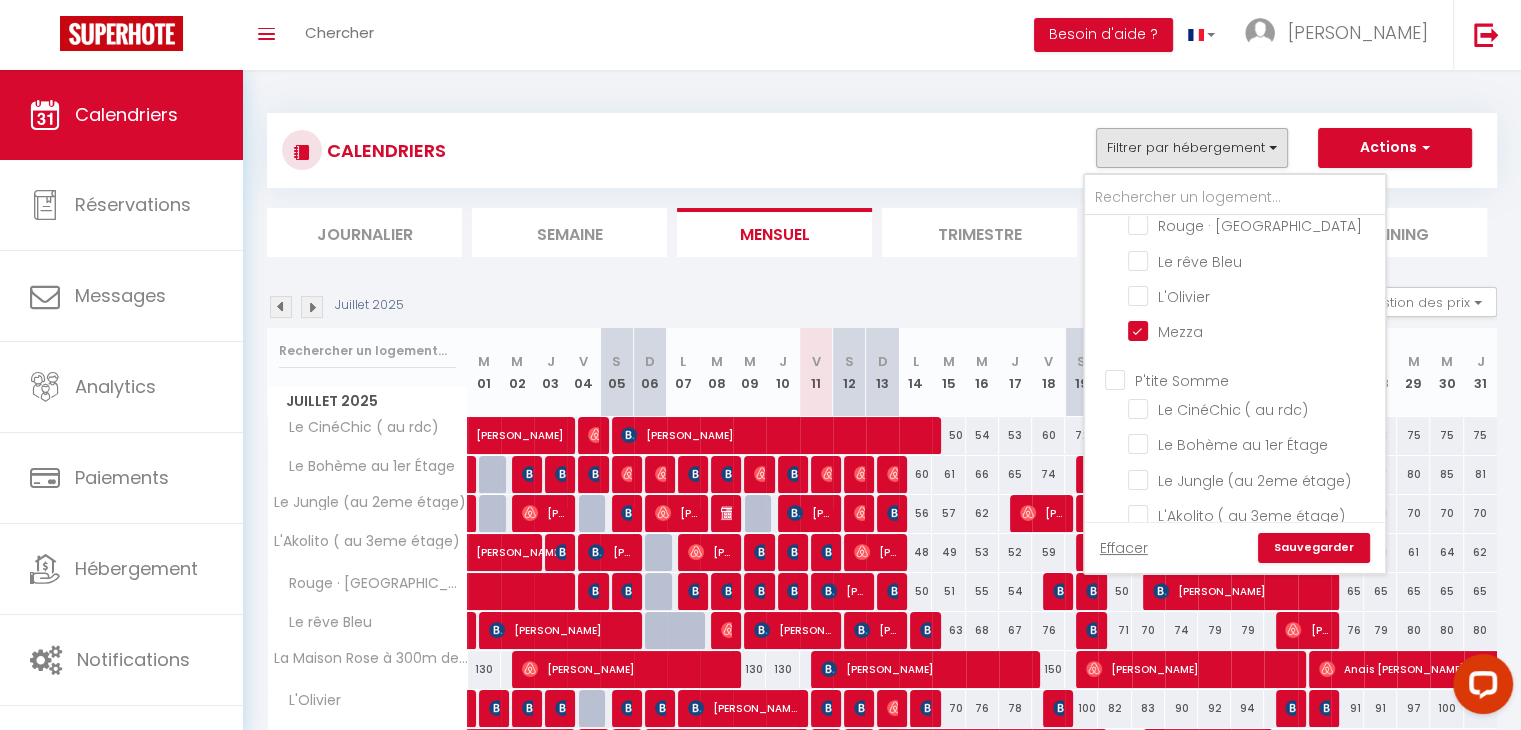 click on "Sauvegarder" at bounding box center [1314, 548] 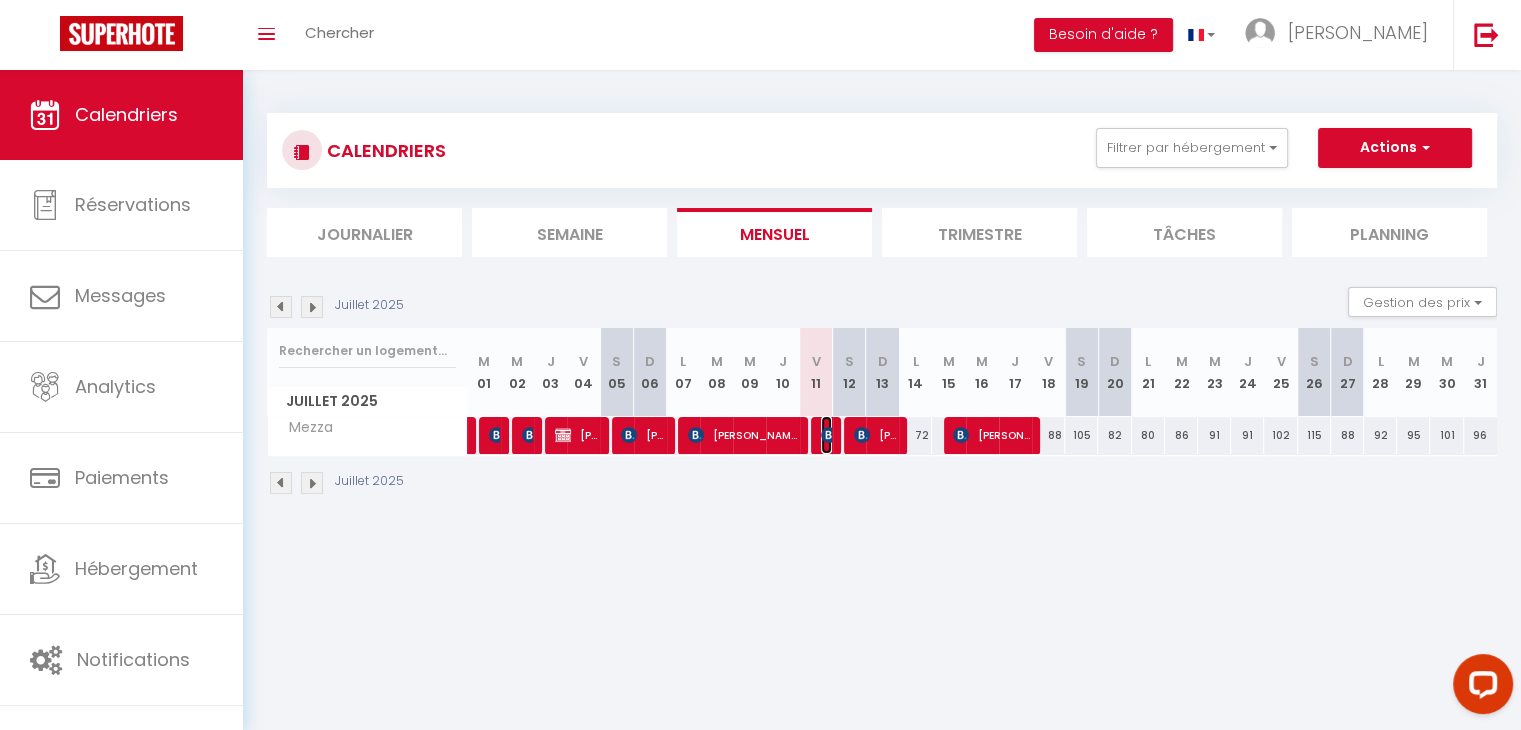 click at bounding box center (829, 435) 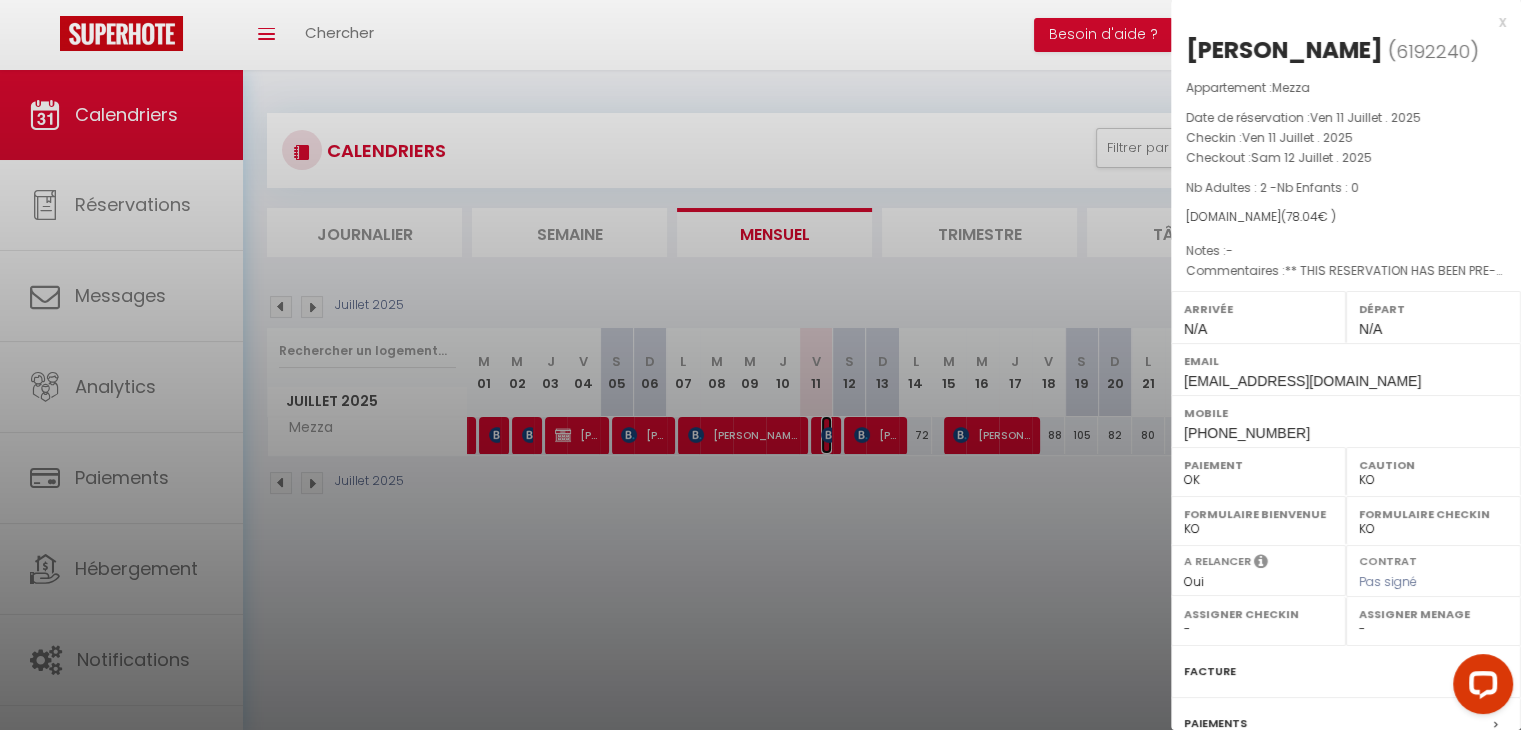 scroll, scrollTop: 199, scrollLeft: 0, axis: vertical 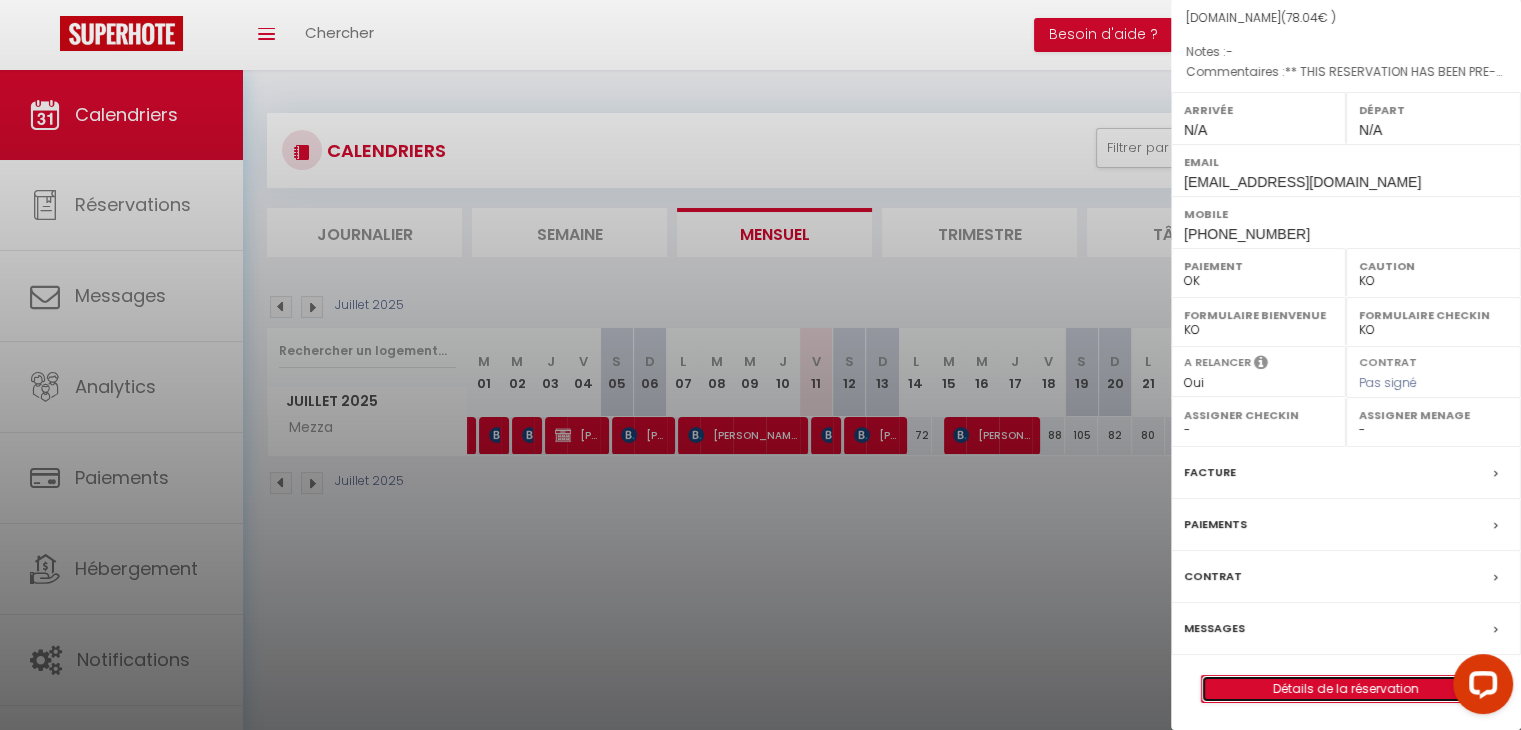 click on "Détails de la réservation" at bounding box center [1346, 689] 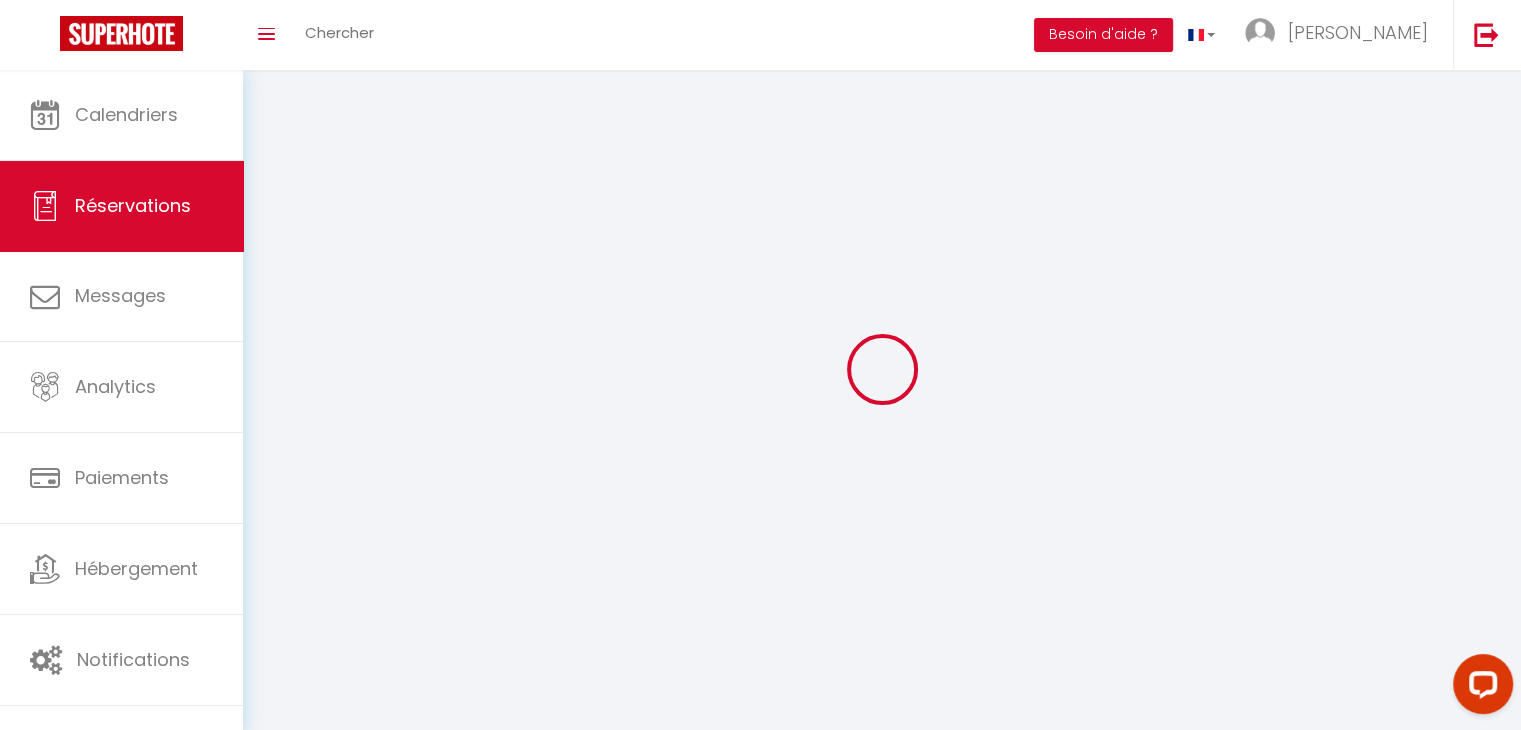 type on "Amk" 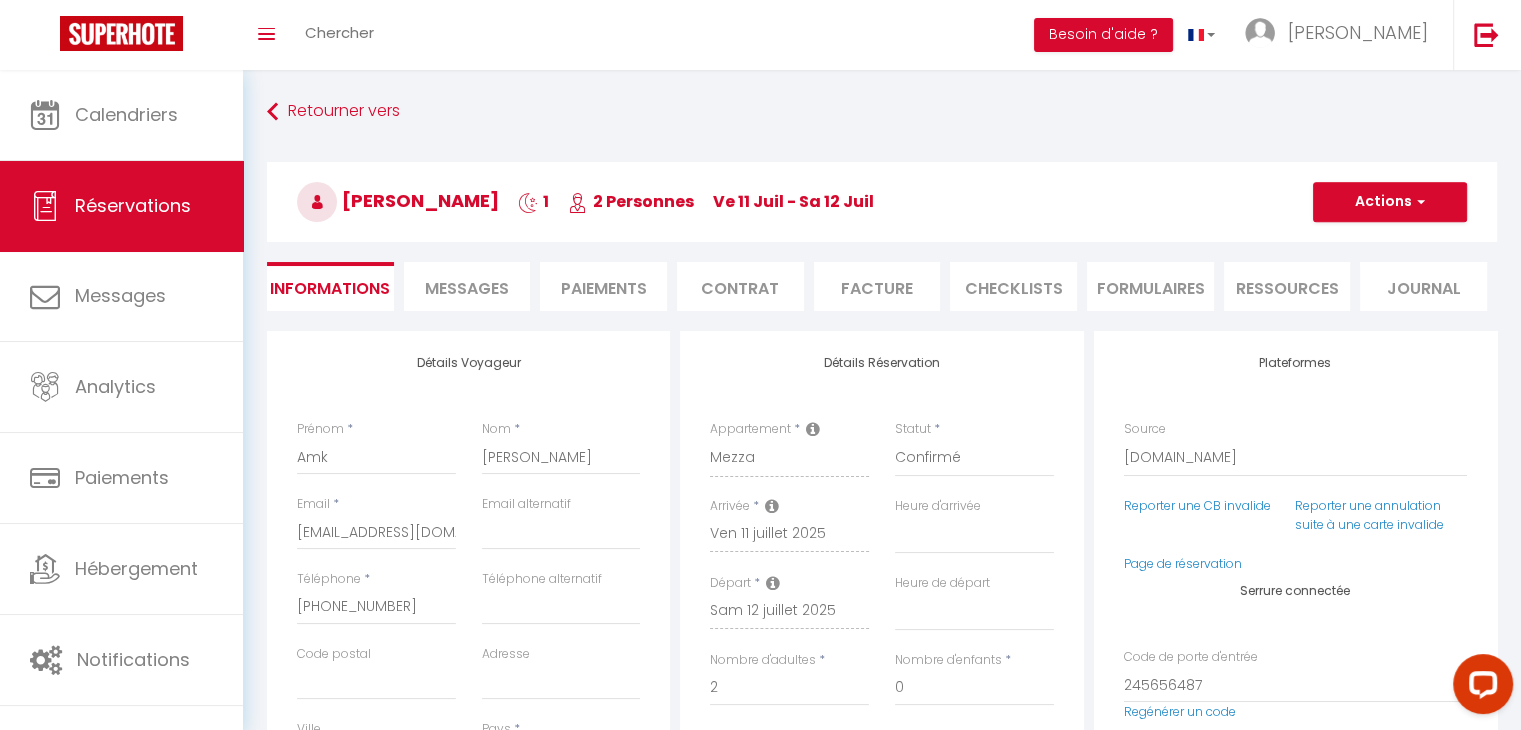 type on "15" 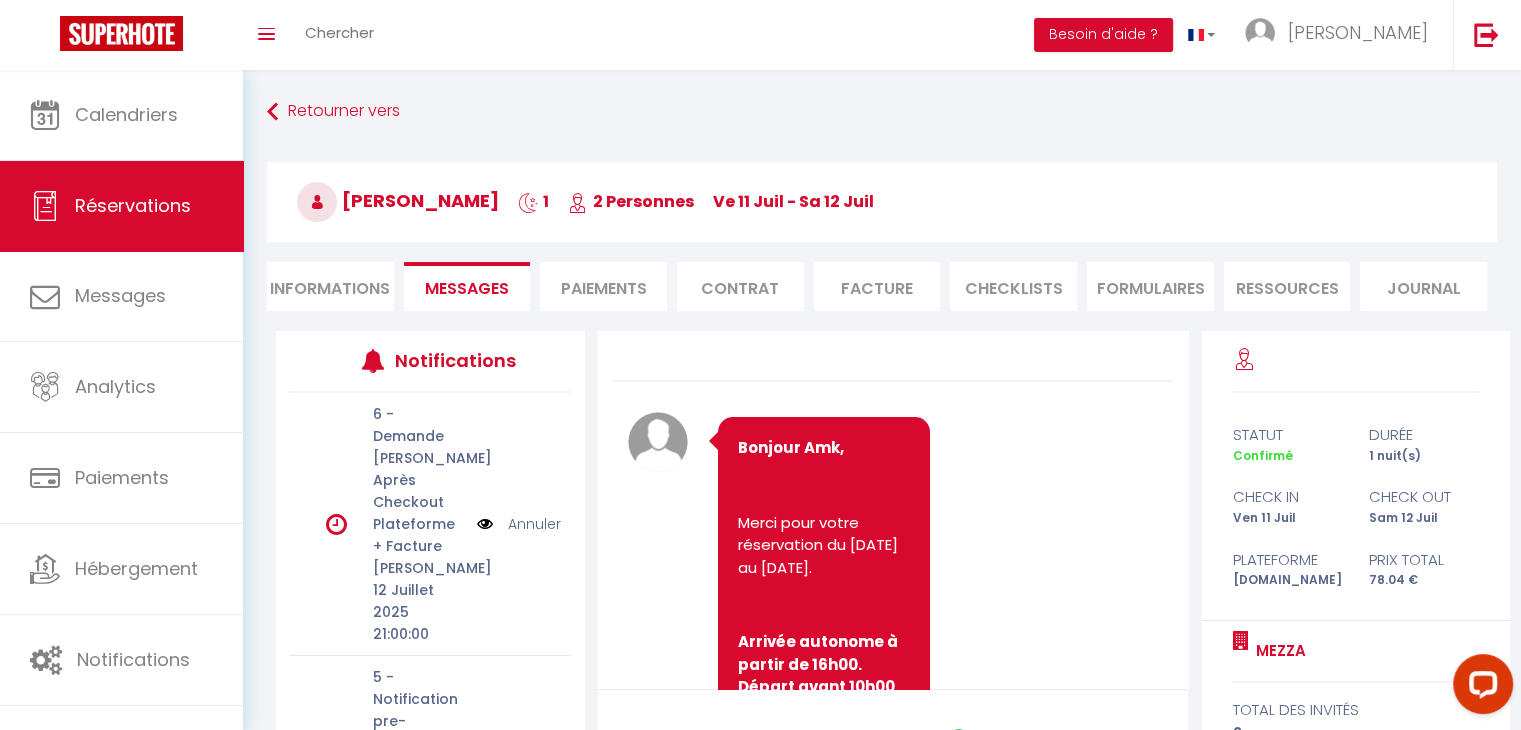 scroll, scrollTop: 4, scrollLeft: 0, axis: vertical 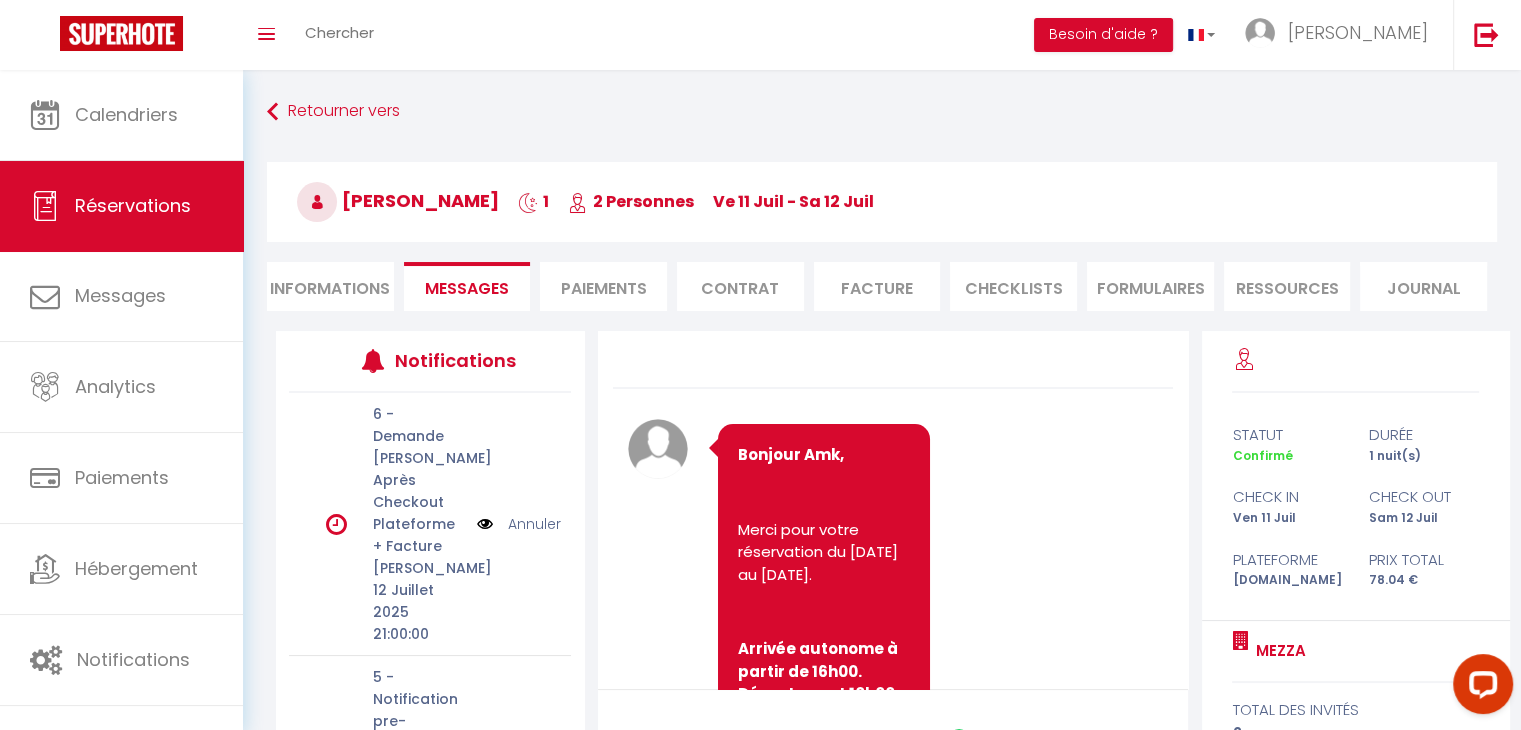 click on "Paiements" at bounding box center (603, 286) 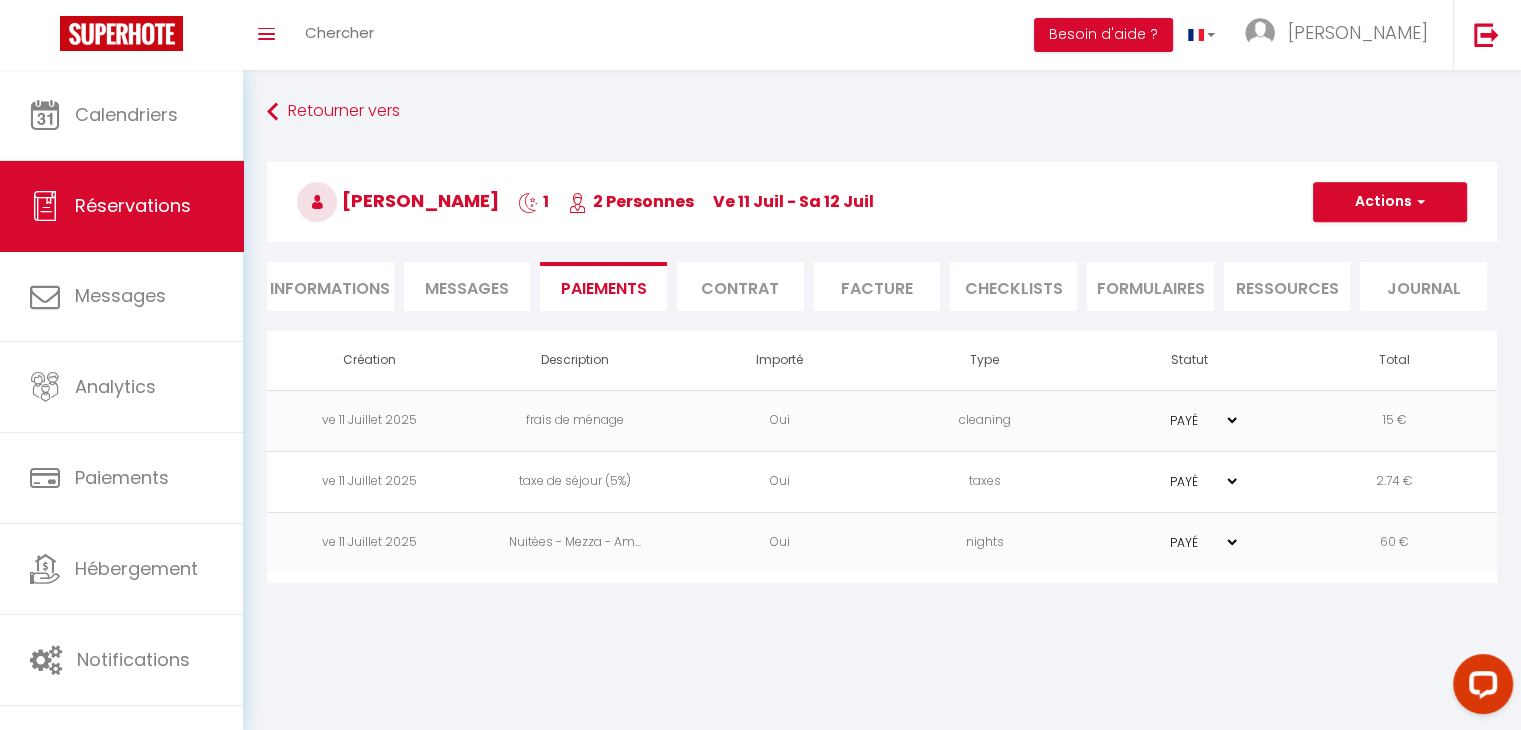 click on "Messages" at bounding box center [467, 288] 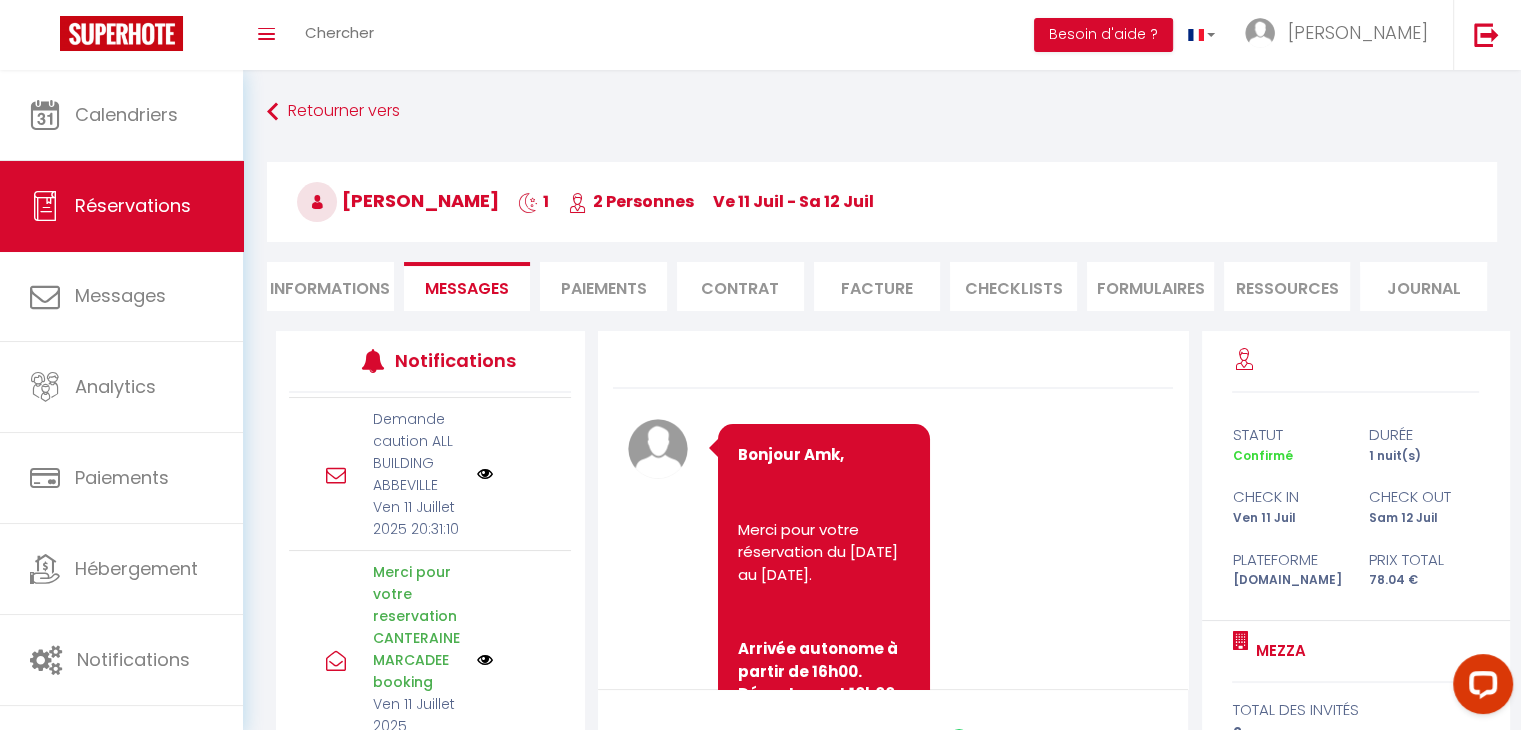 scroll, scrollTop: 1179, scrollLeft: 0, axis: vertical 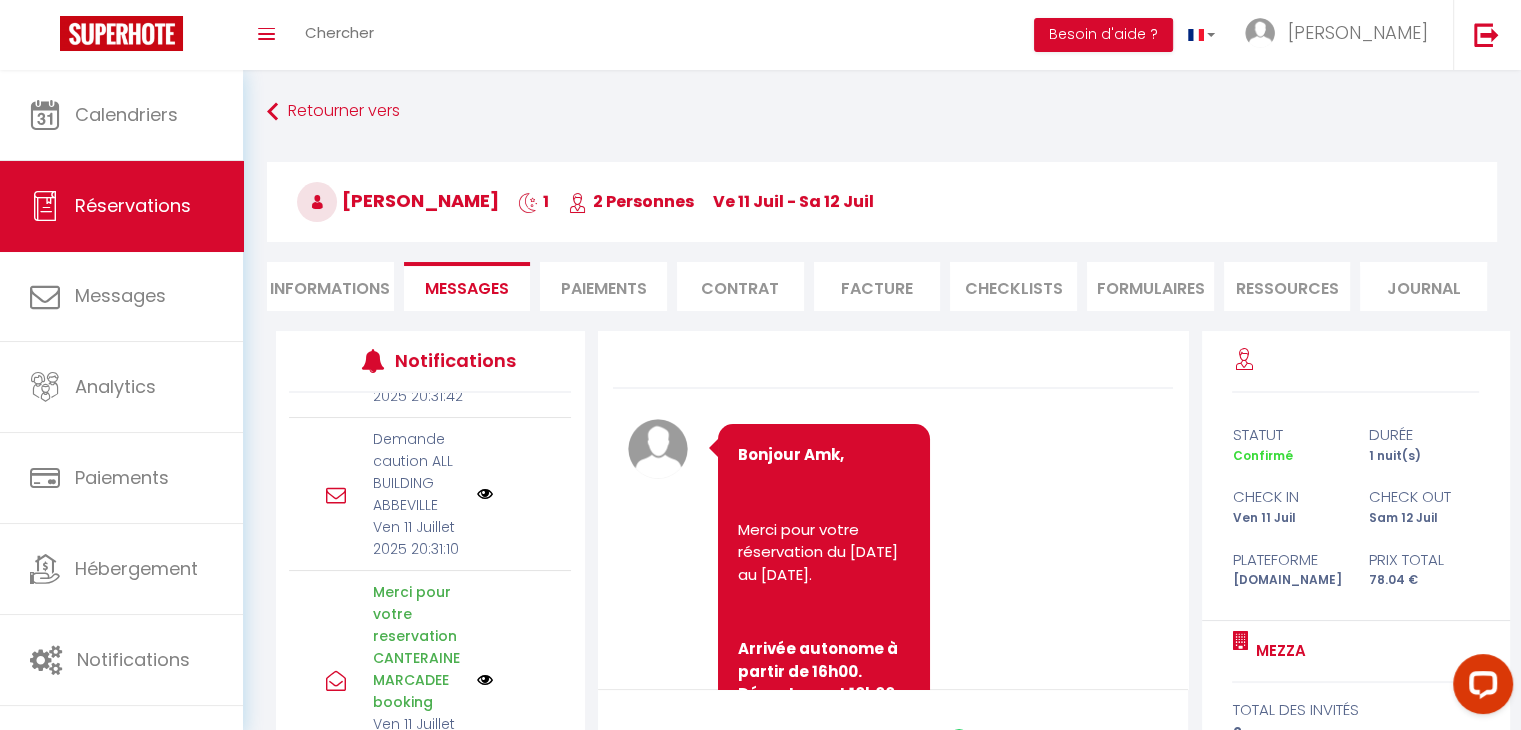 click at bounding box center (485, 494) 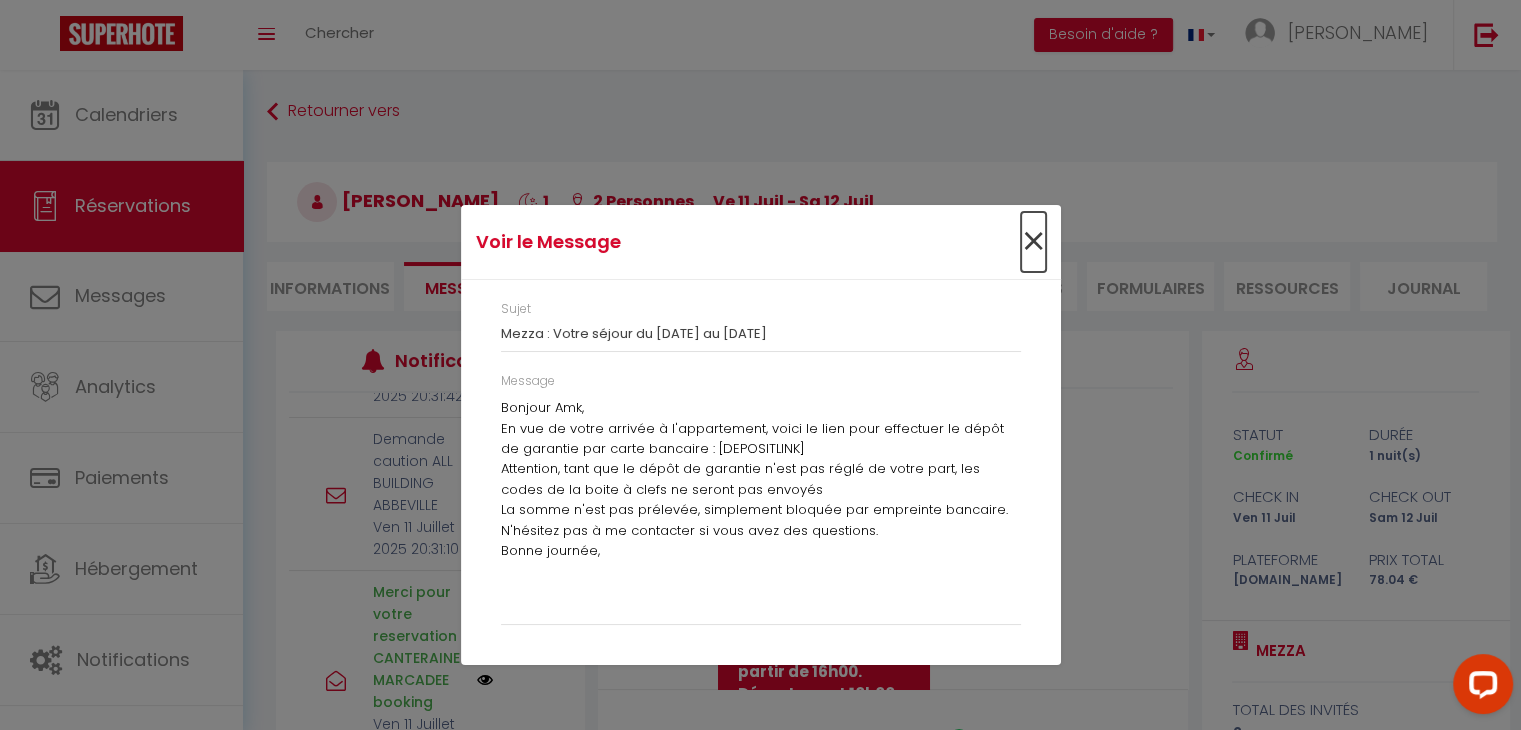 click on "×" at bounding box center (1033, 242) 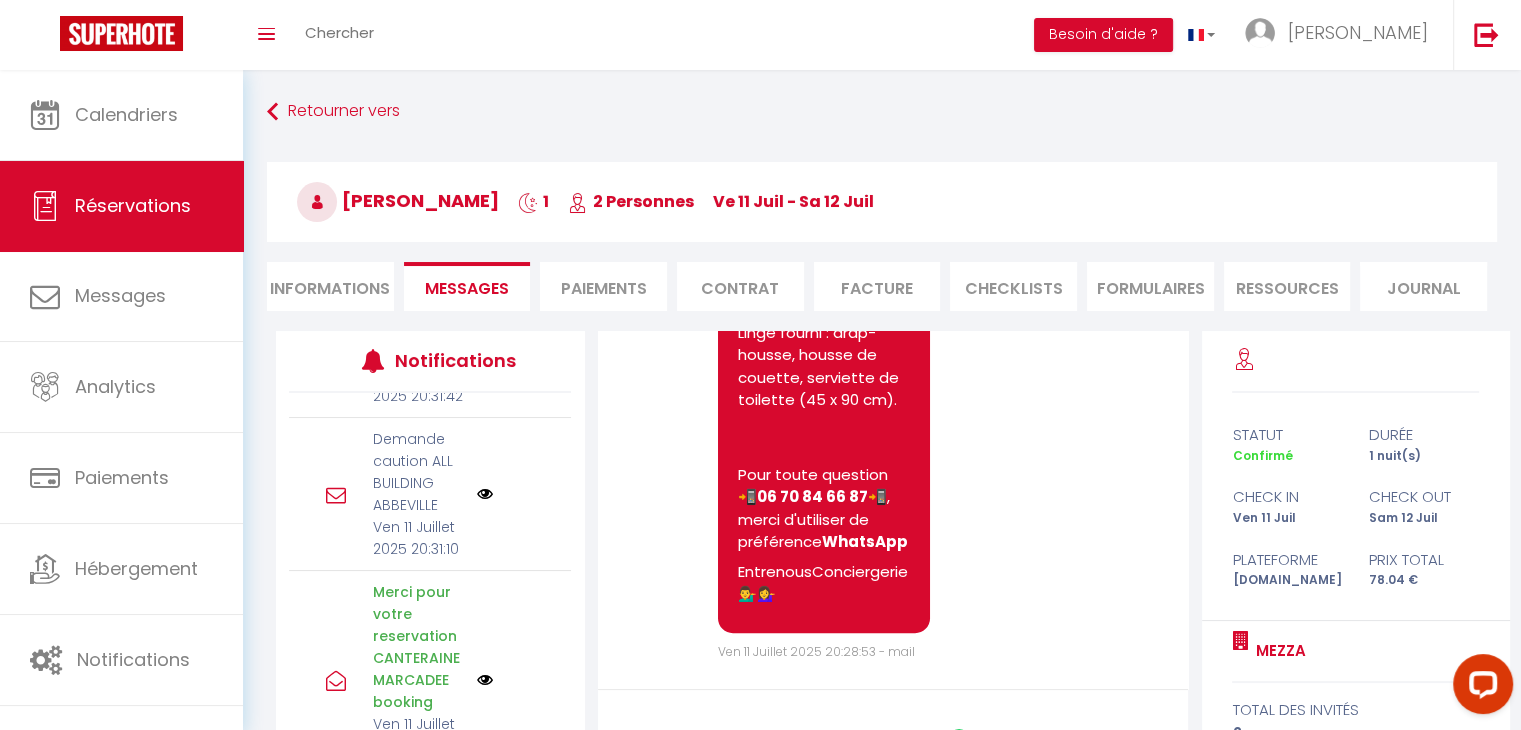 scroll, scrollTop: 1004, scrollLeft: 0, axis: vertical 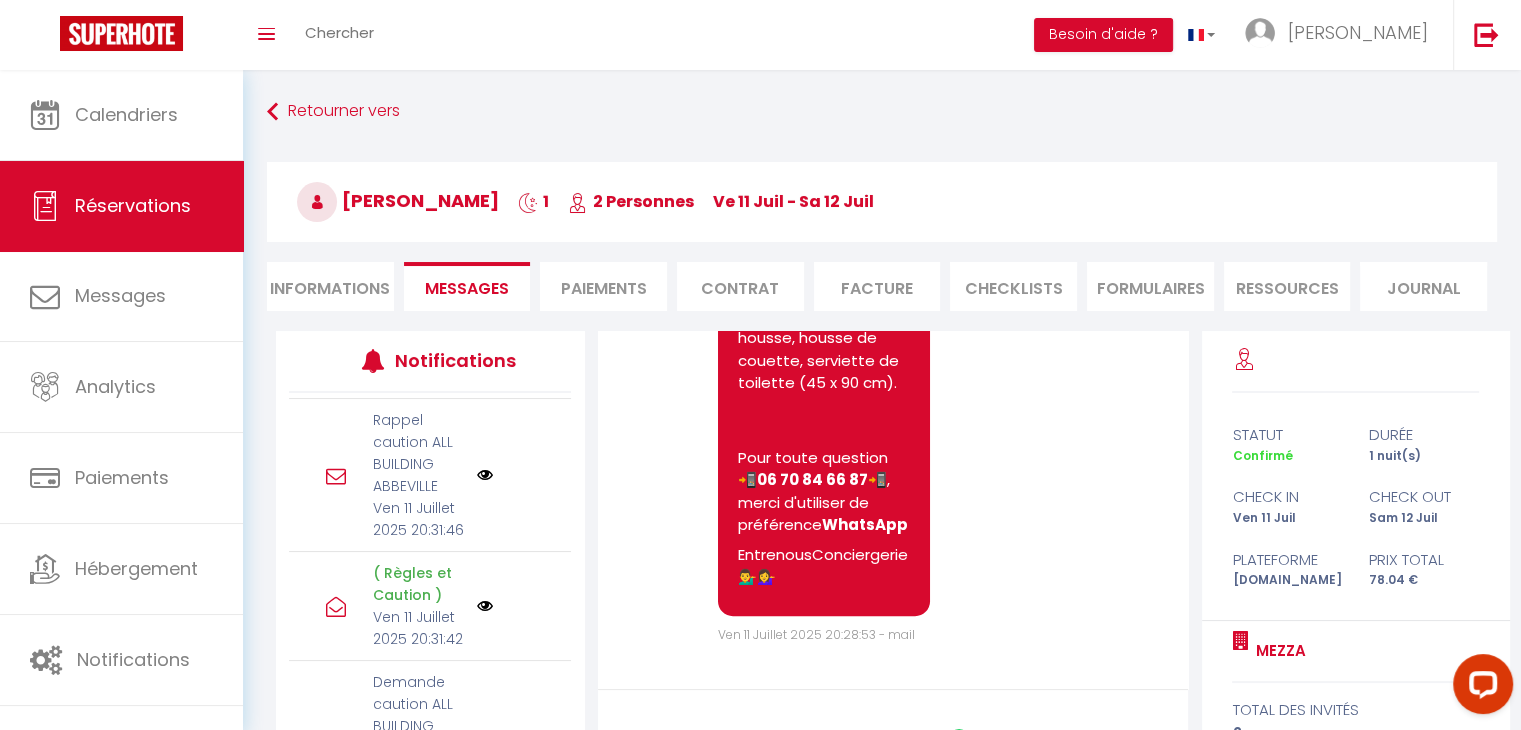 click at bounding box center [485, 606] 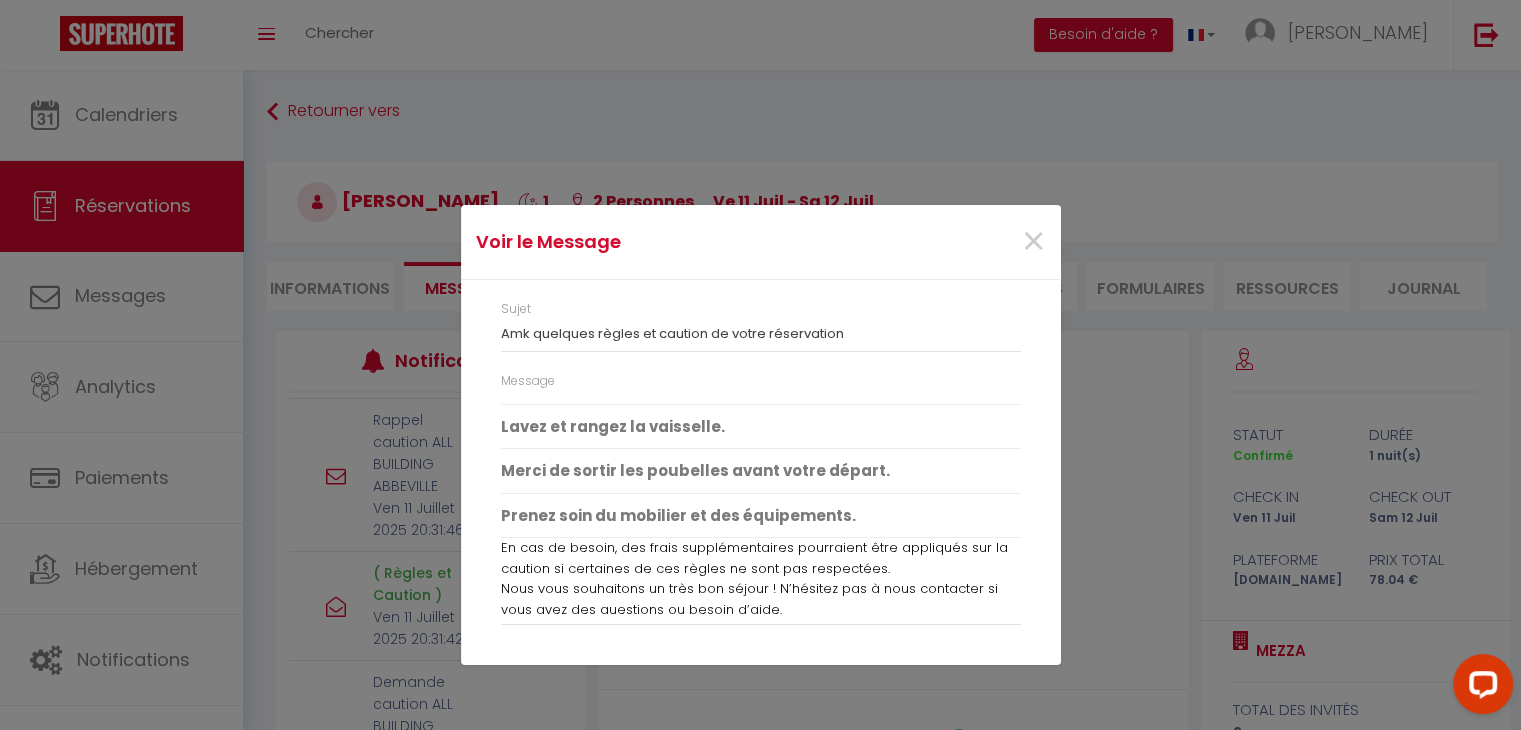 scroll, scrollTop: 209, scrollLeft: 0, axis: vertical 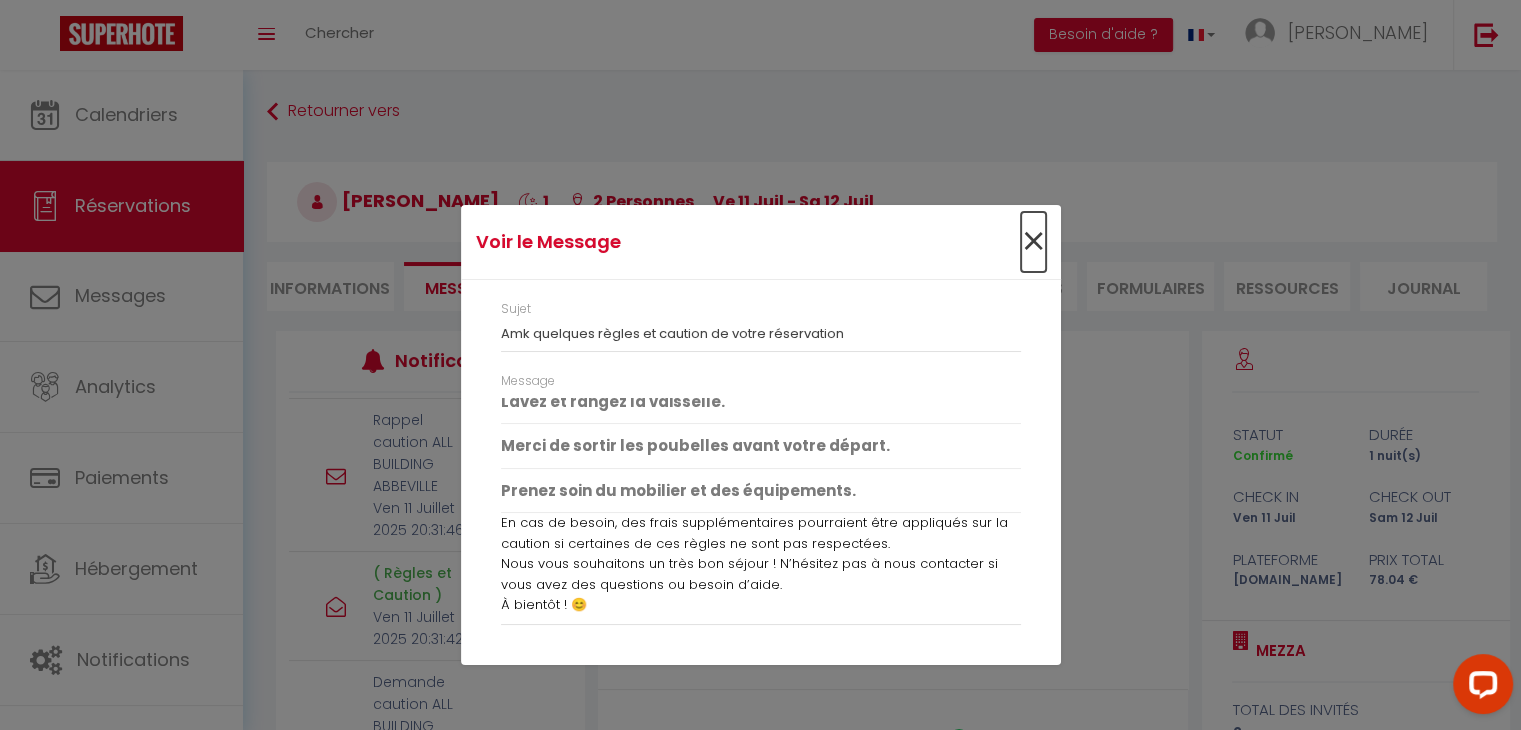 click on "×" at bounding box center (1033, 242) 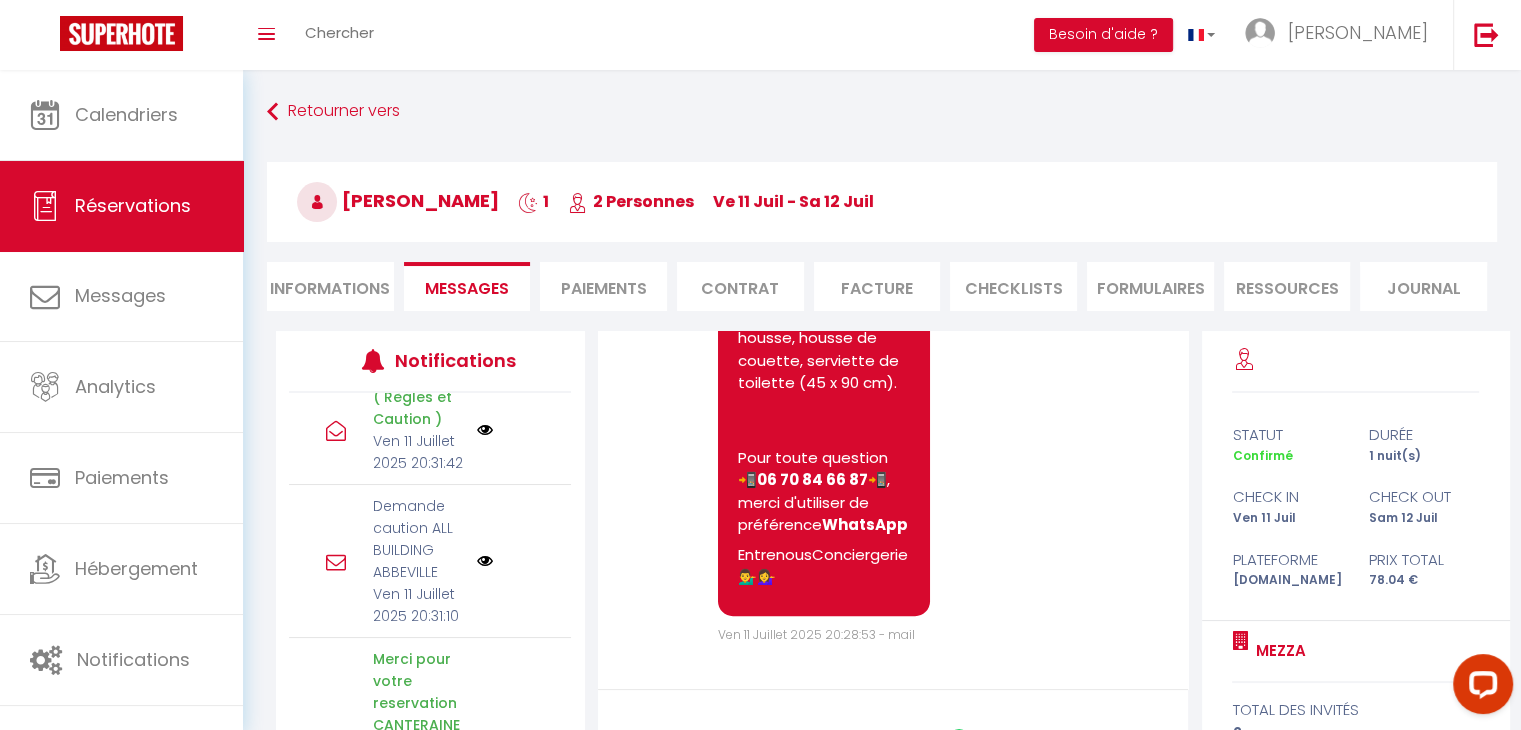 scroll, scrollTop: 1092, scrollLeft: 0, axis: vertical 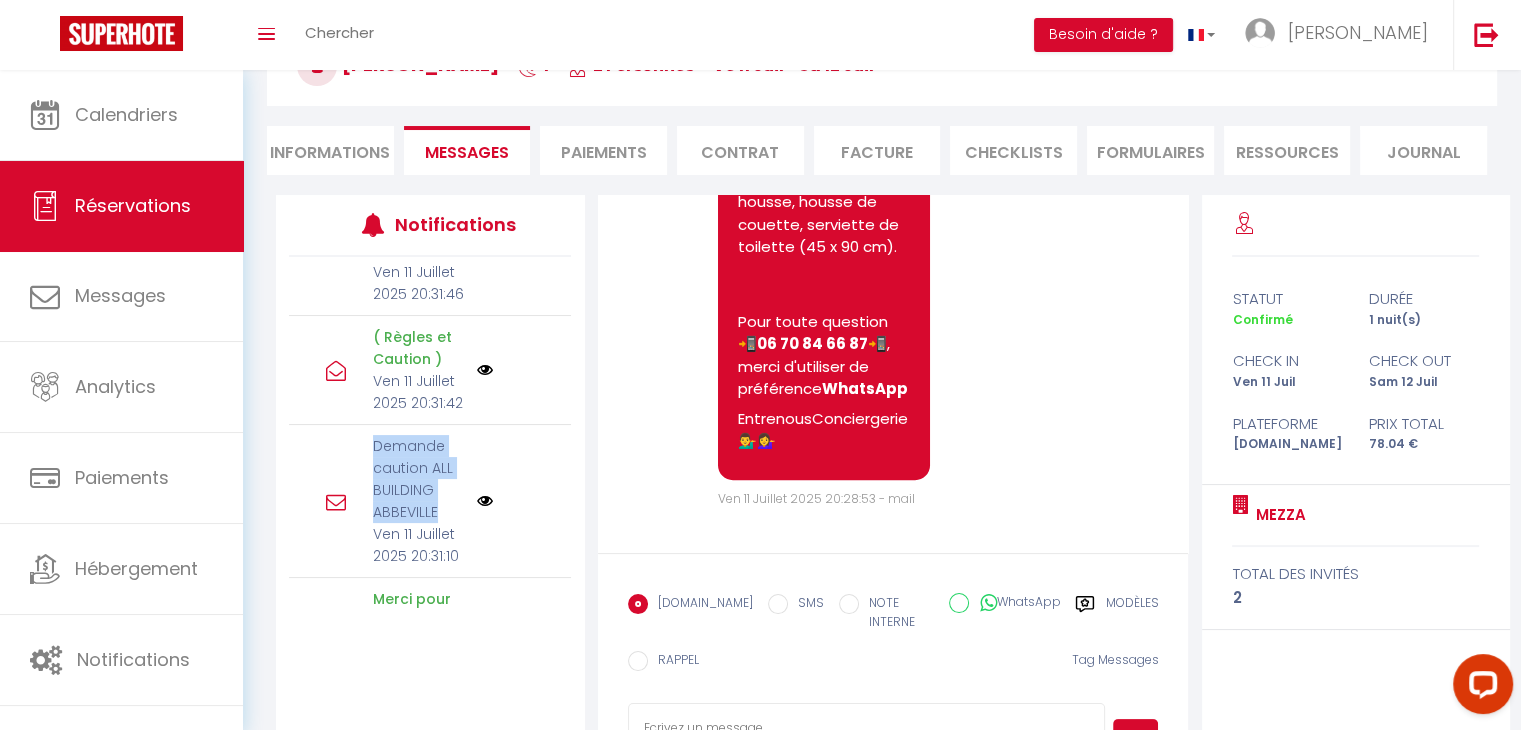drag, startPoint x: 369, startPoint y: 441, endPoint x: 440, endPoint y: 516, distance: 103.27633 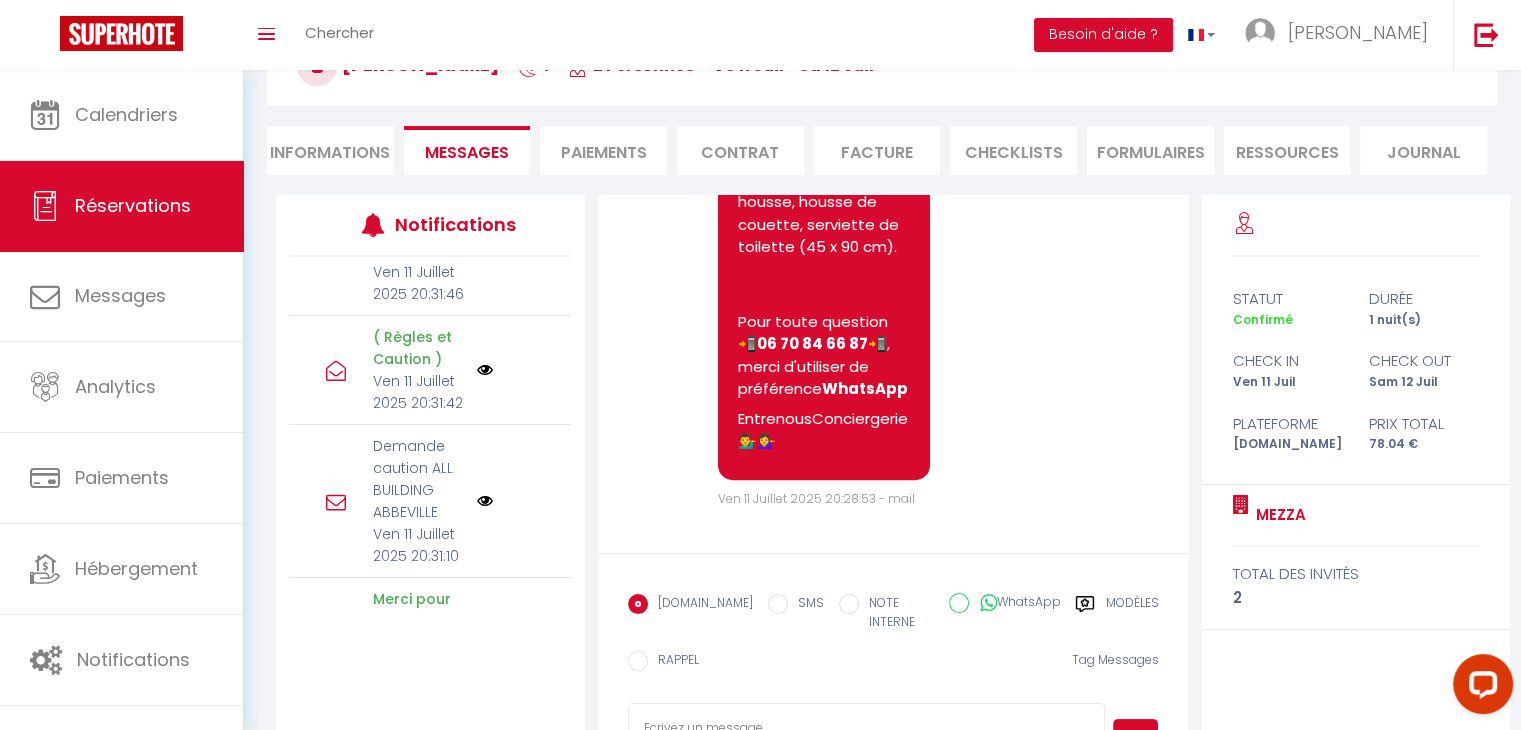 click on "Demande caution ALL BUILDING [GEOGRAPHIC_DATA] 11 Juillet 2025 20:31:10" at bounding box center (430, 501) 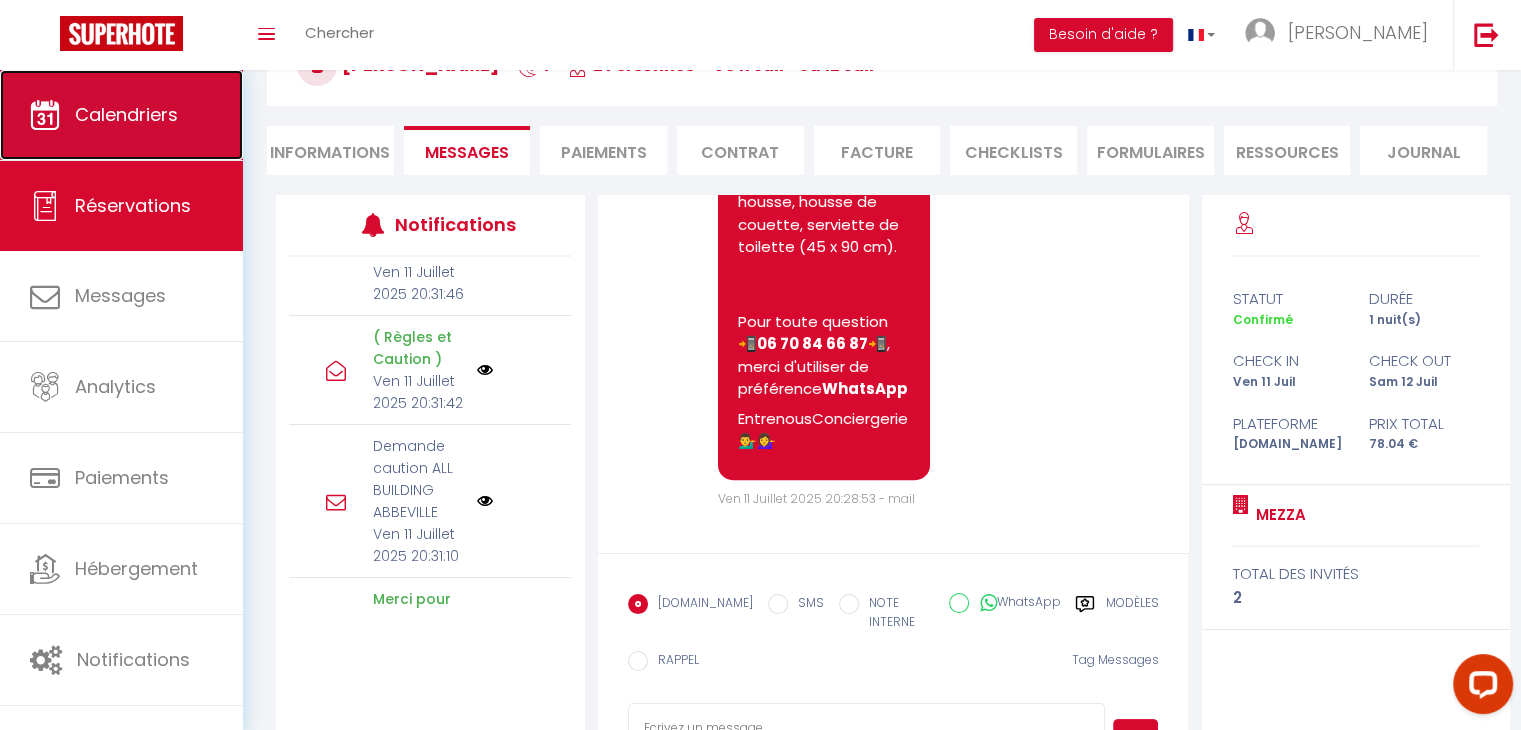 click on "Calendriers" at bounding box center (121, 115) 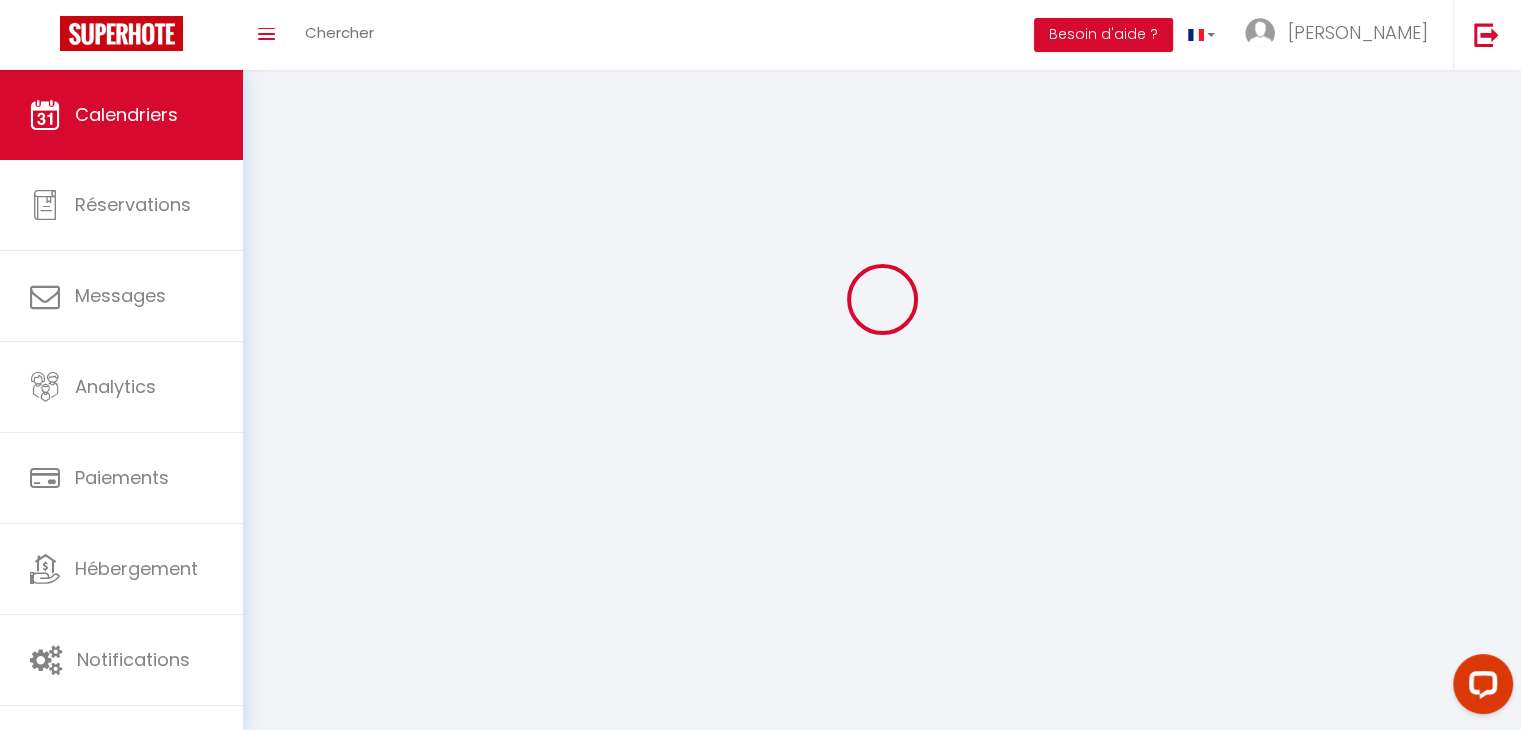 scroll, scrollTop: 0, scrollLeft: 0, axis: both 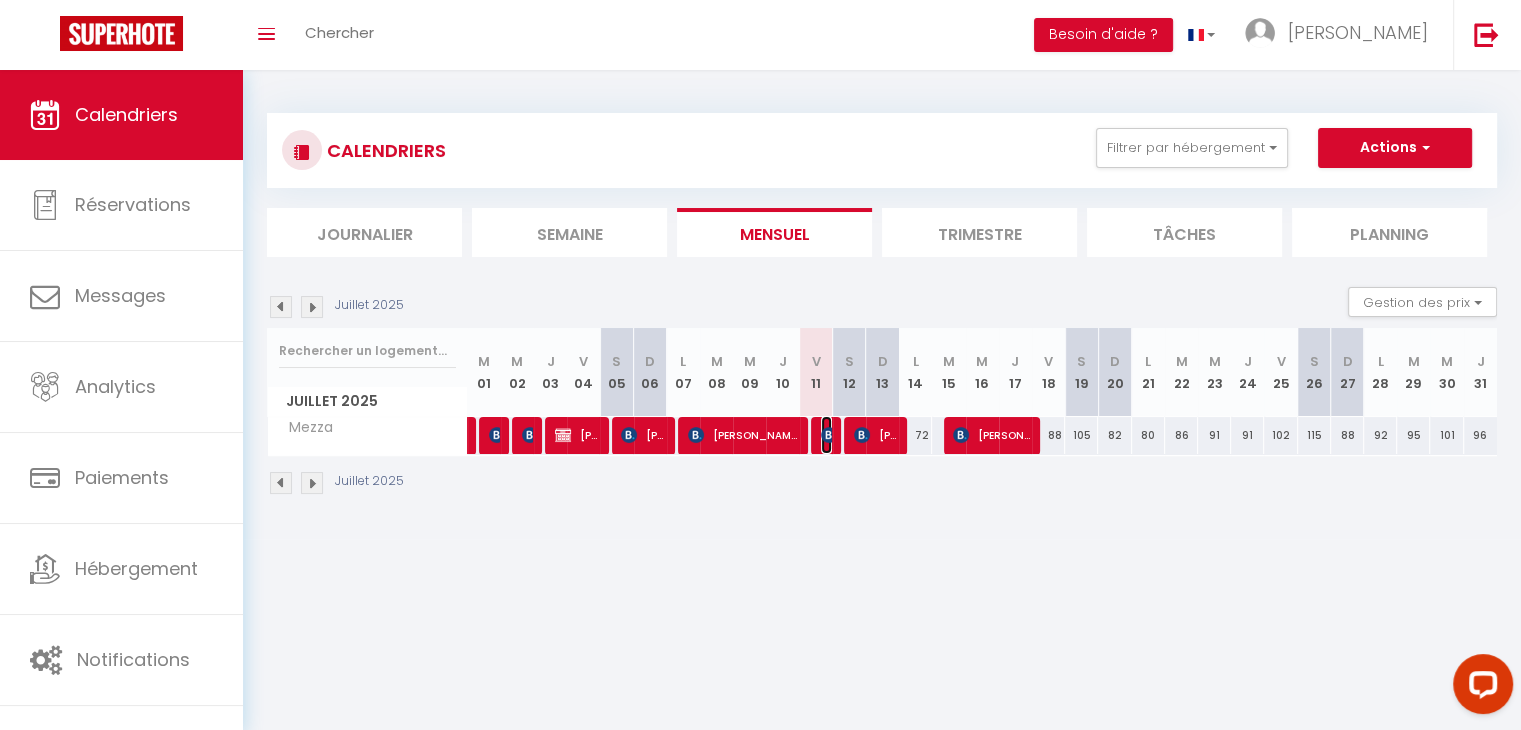 click at bounding box center (829, 435) 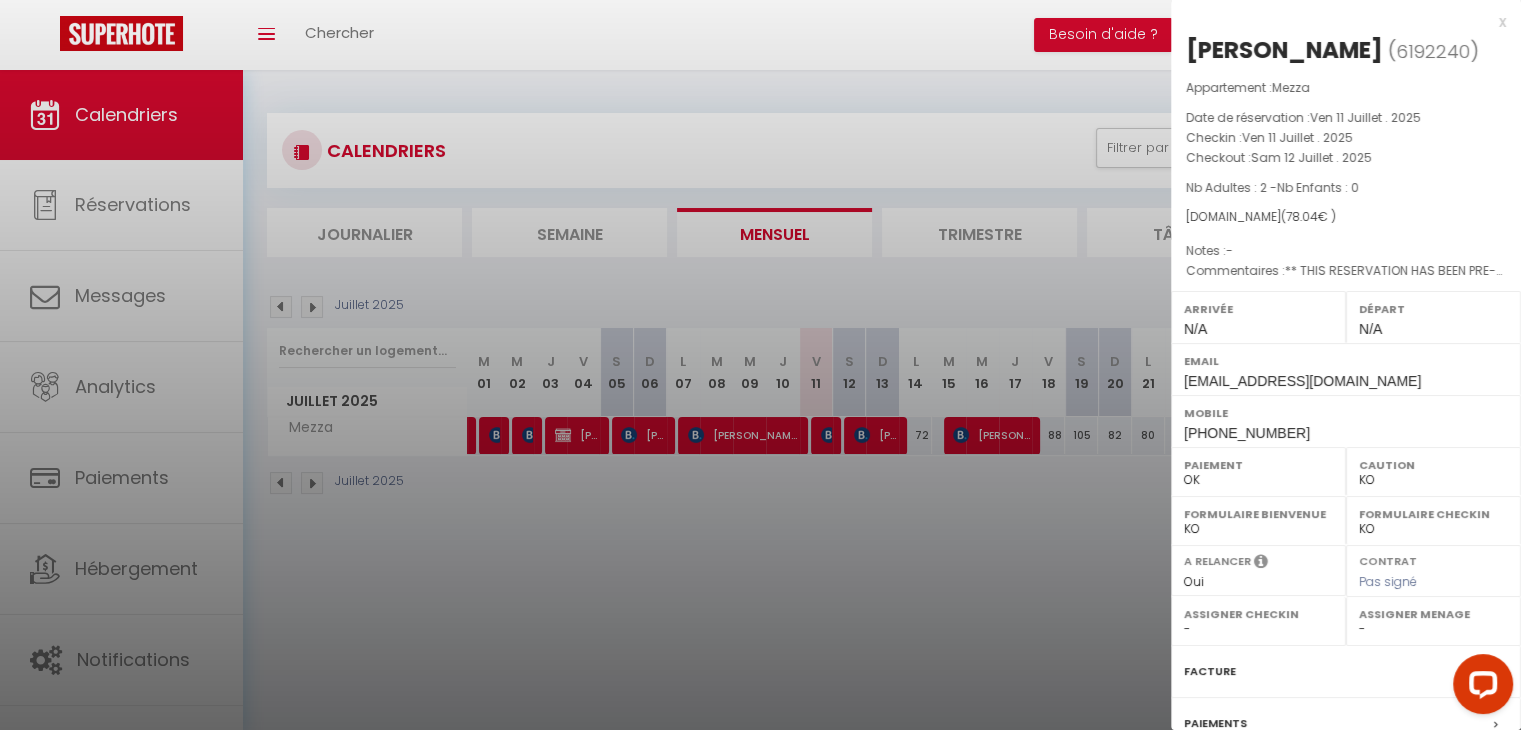click on "6192240" at bounding box center [1433, 51] 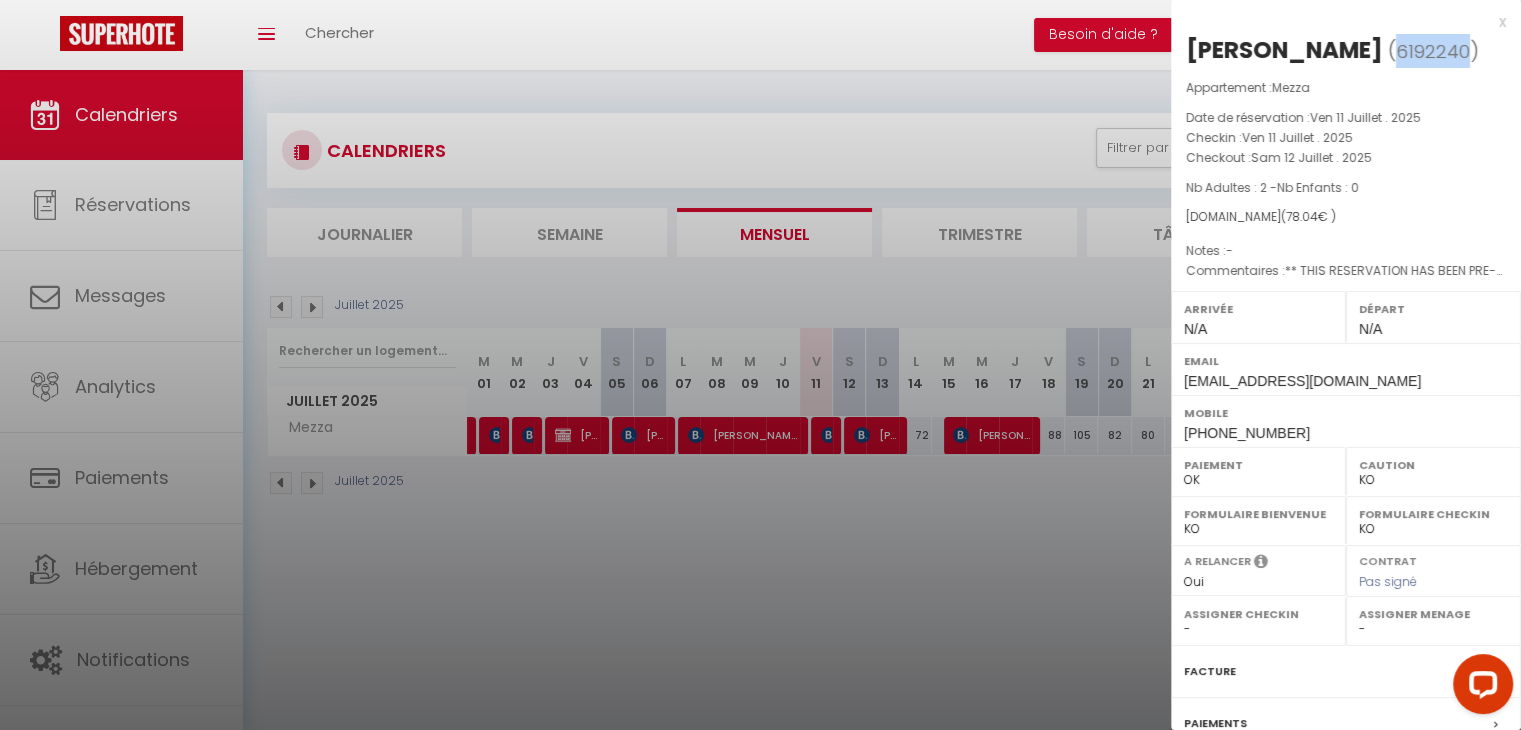 click on "6192240" at bounding box center [1433, 51] 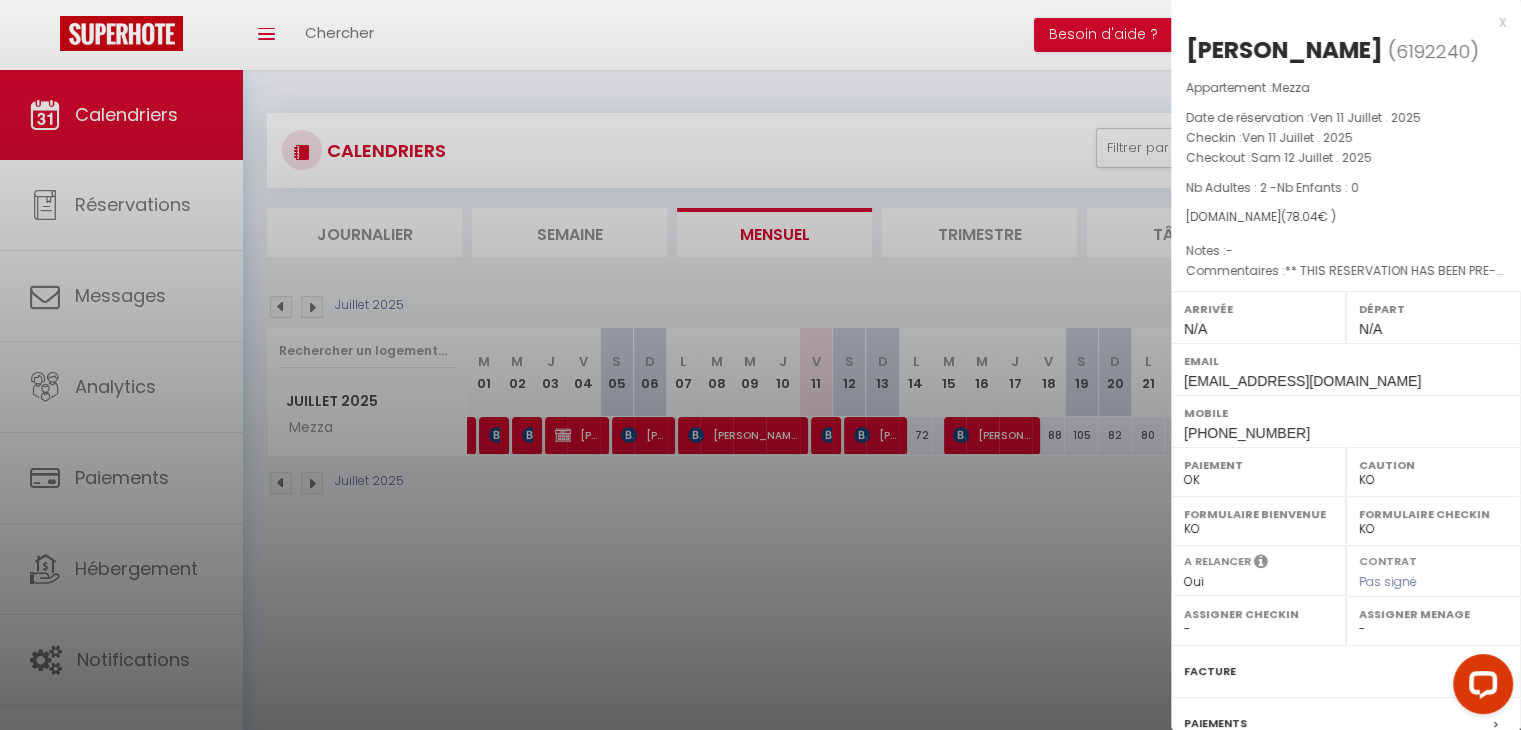 click on "x" at bounding box center [1338, 22] 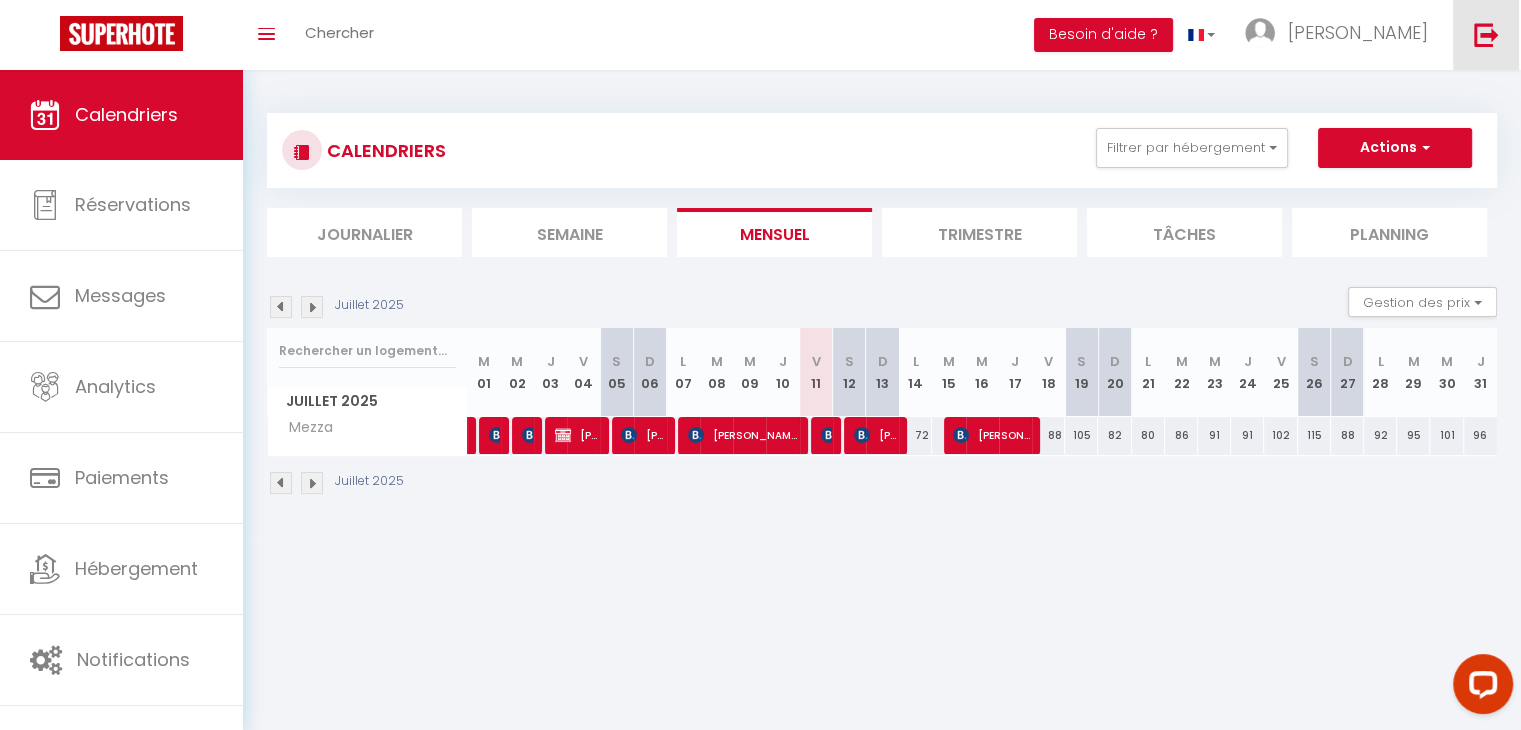 click at bounding box center (1486, 34) 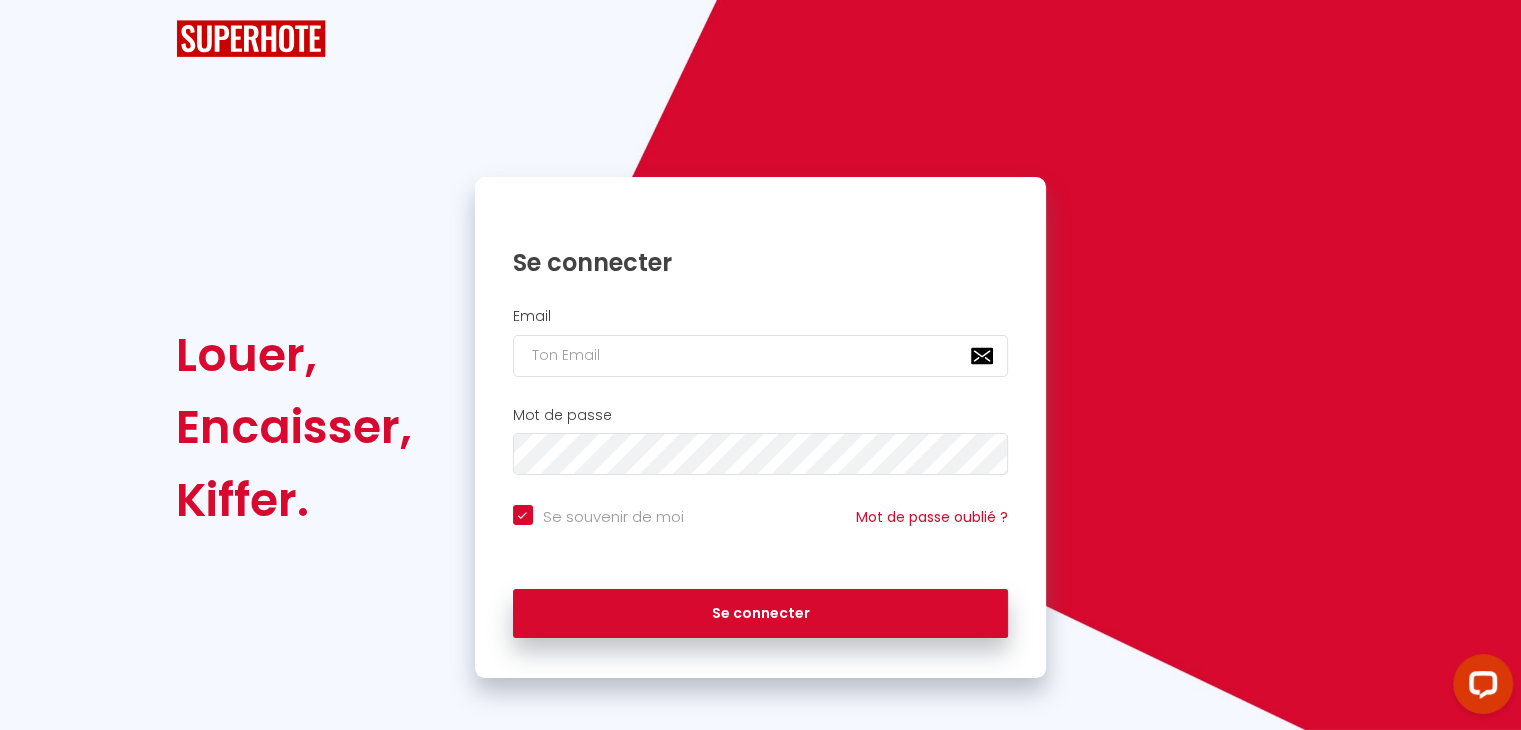 checkbox on "true" 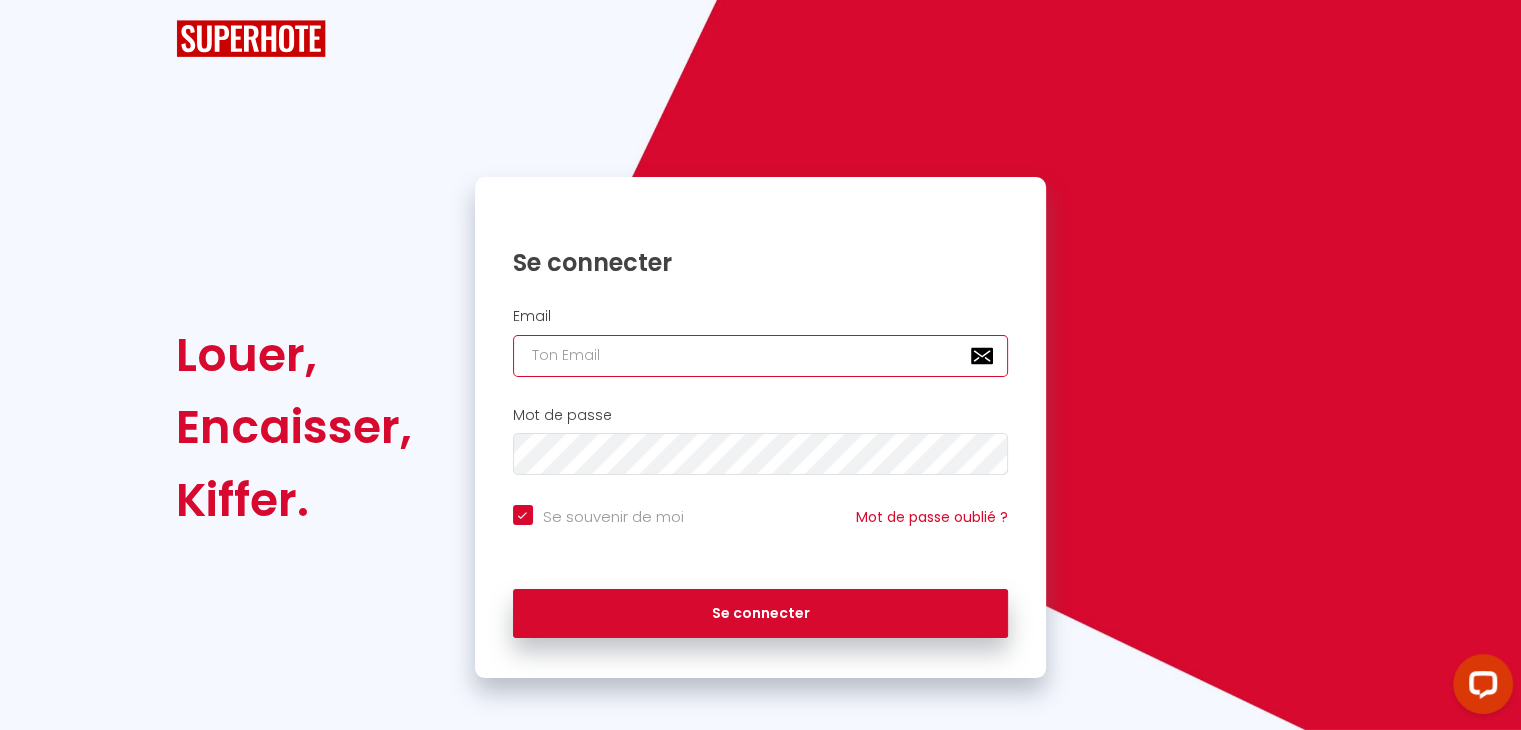 paste on "[EMAIL_ADDRESS][DOMAIN_NAME]" 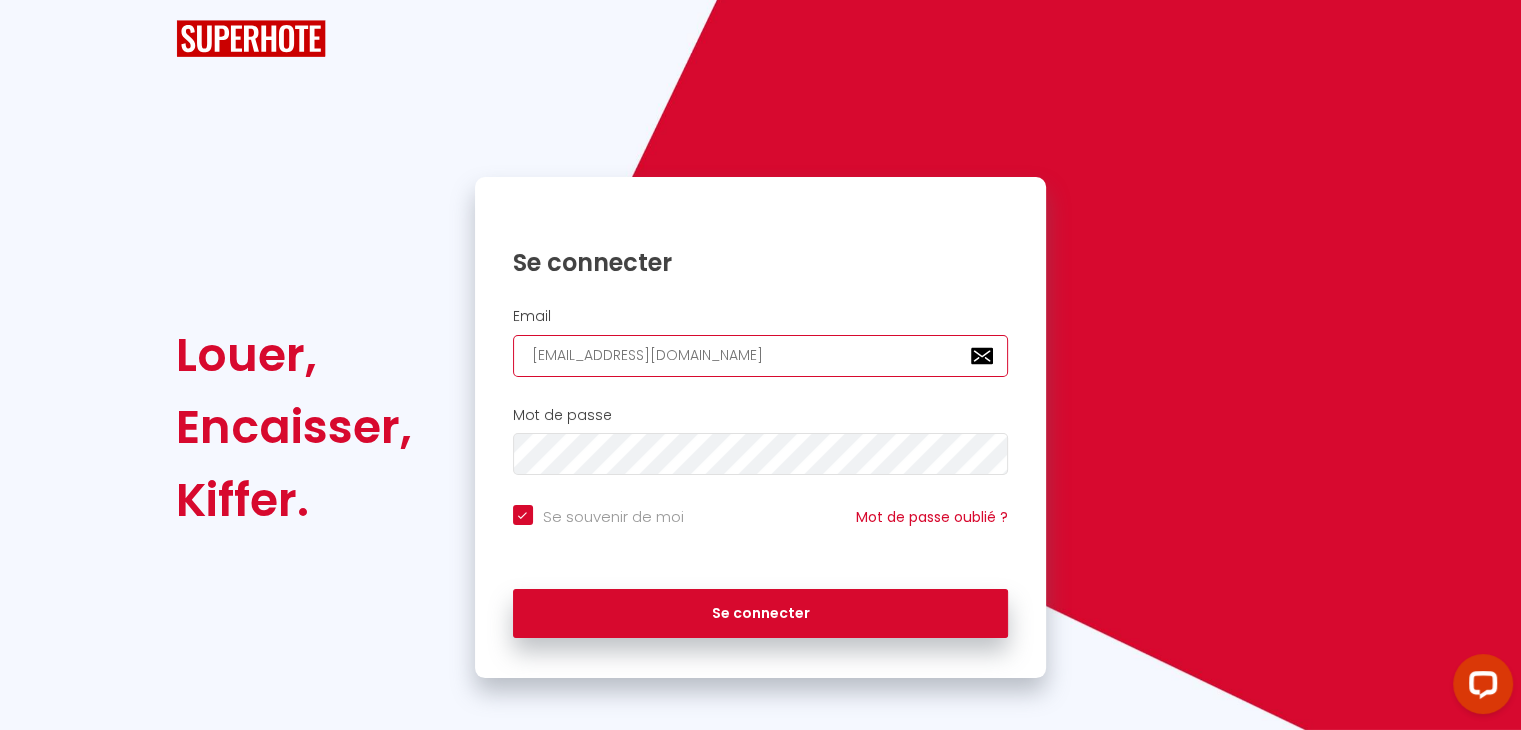 checkbox on "true" 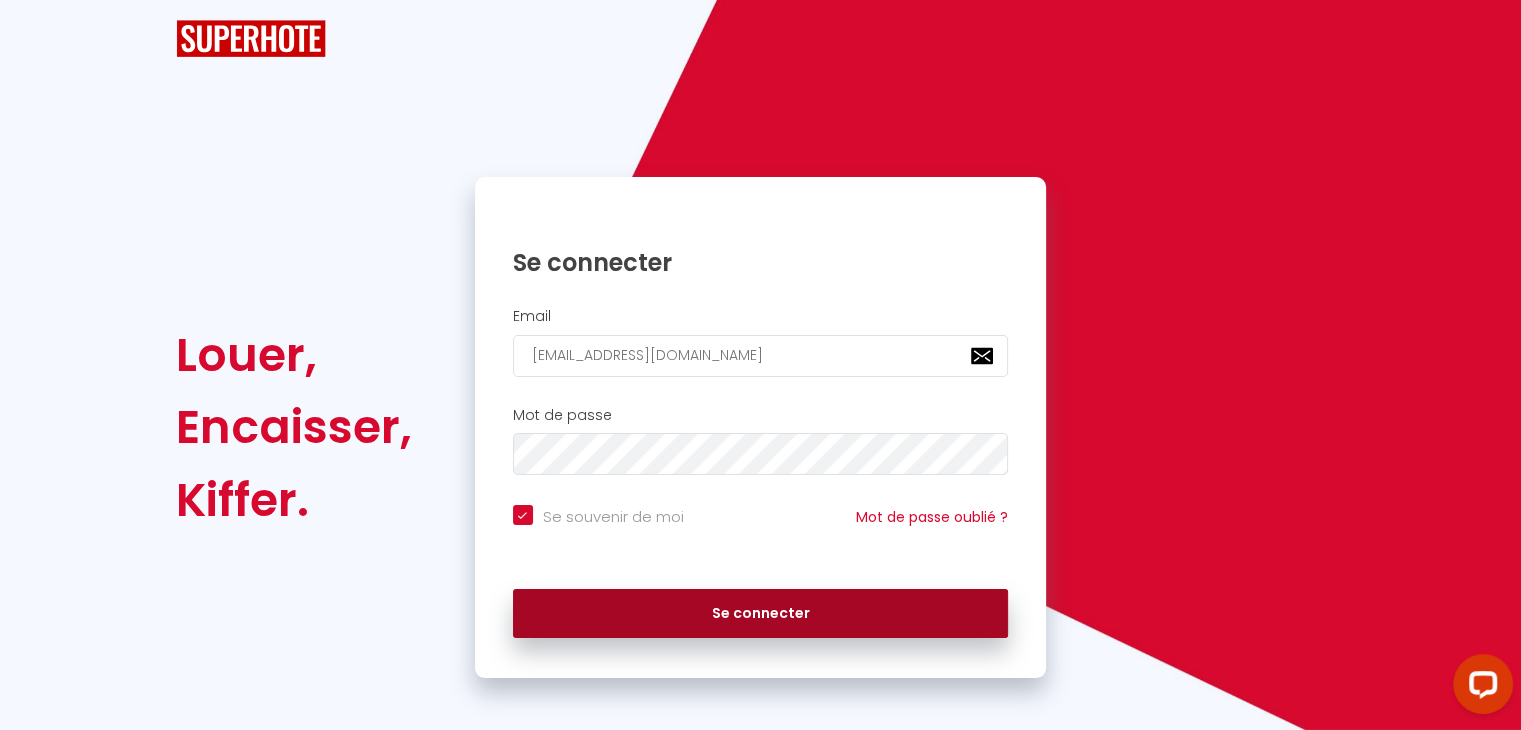 click on "Se connecter" at bounding box center [761, 614] 